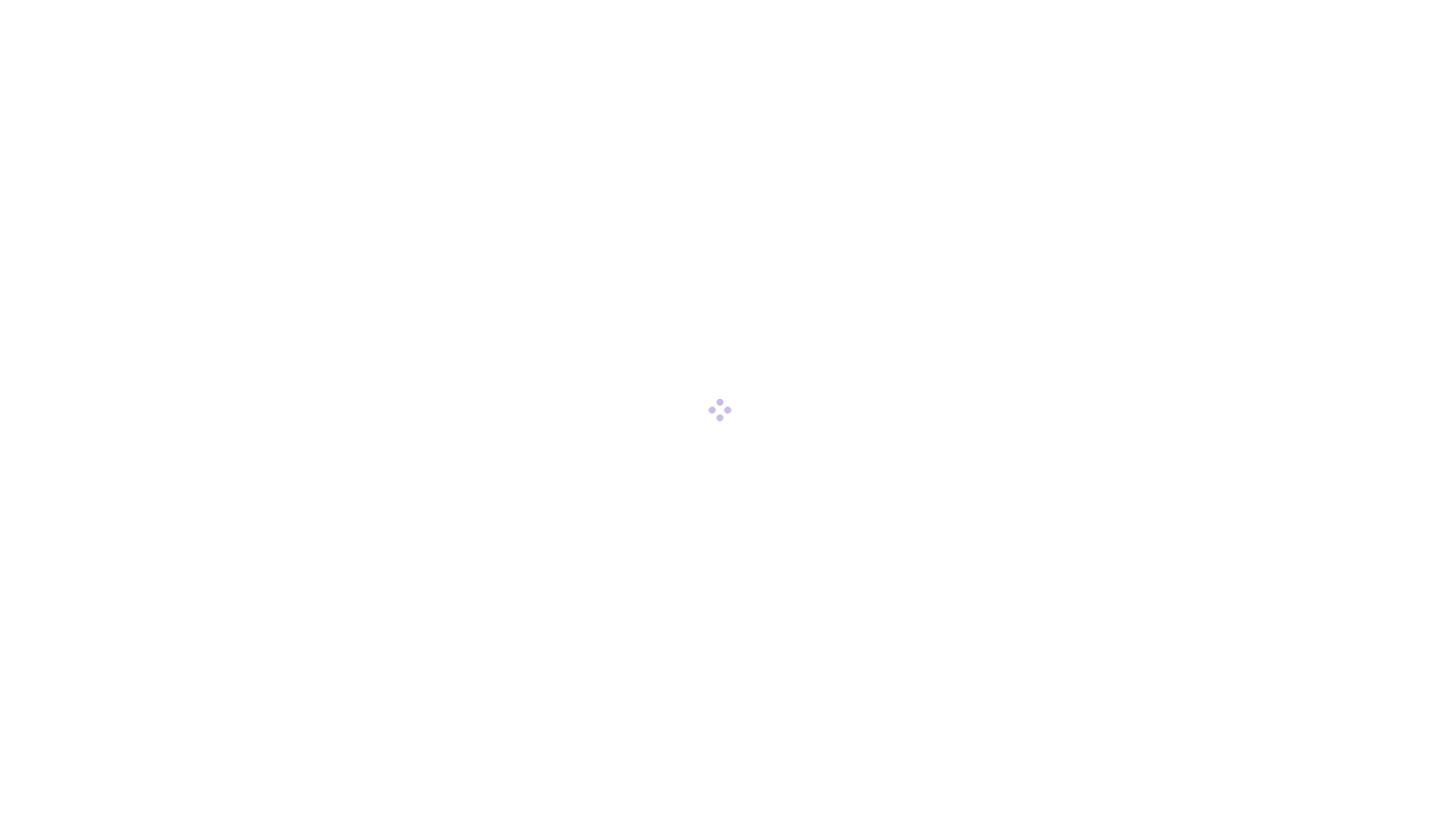 scroll, scrollTop: 0, scrollLeft: 0, axis: both 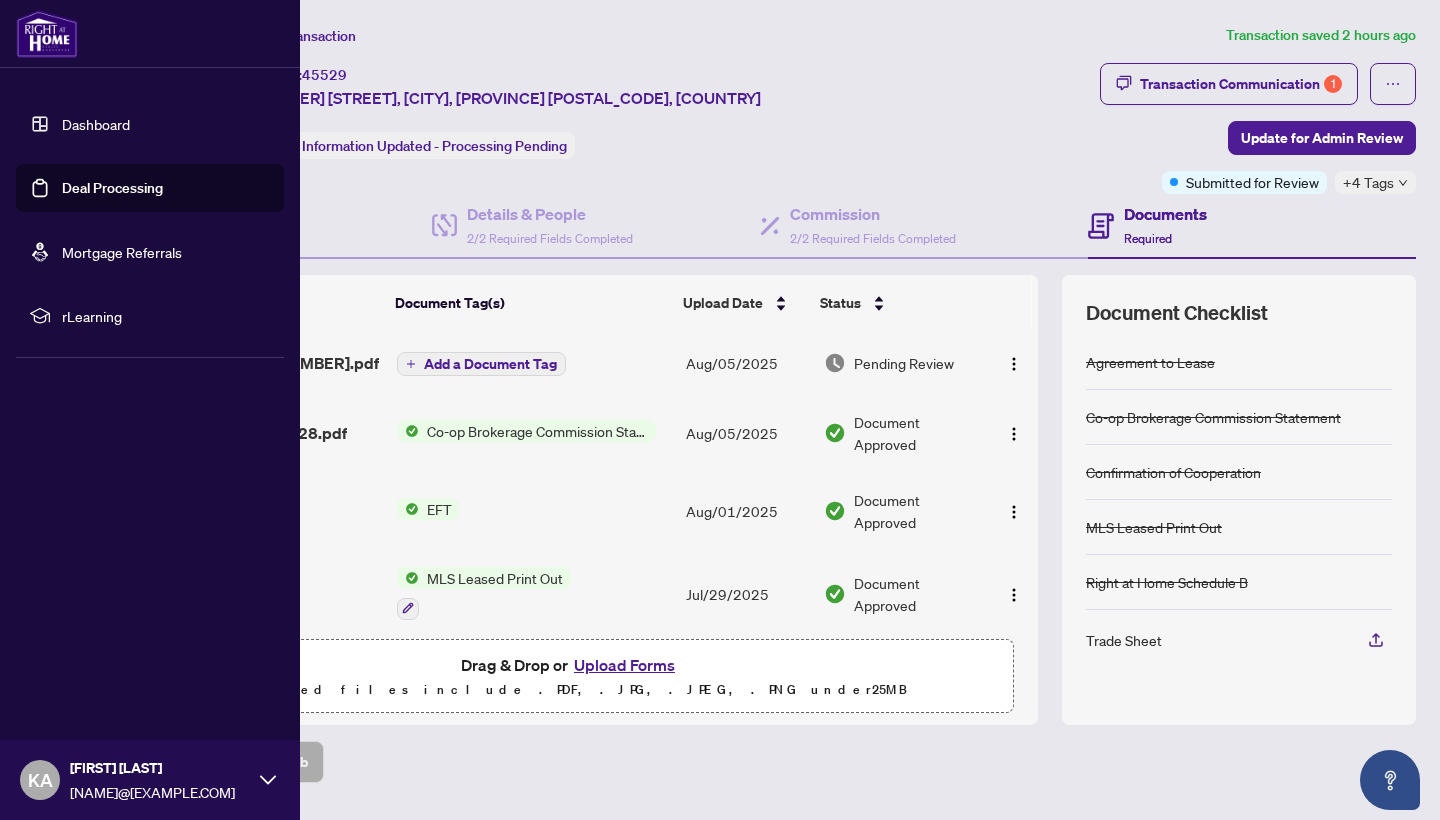 click on "Dashboard" at bounding box center (96, 124) 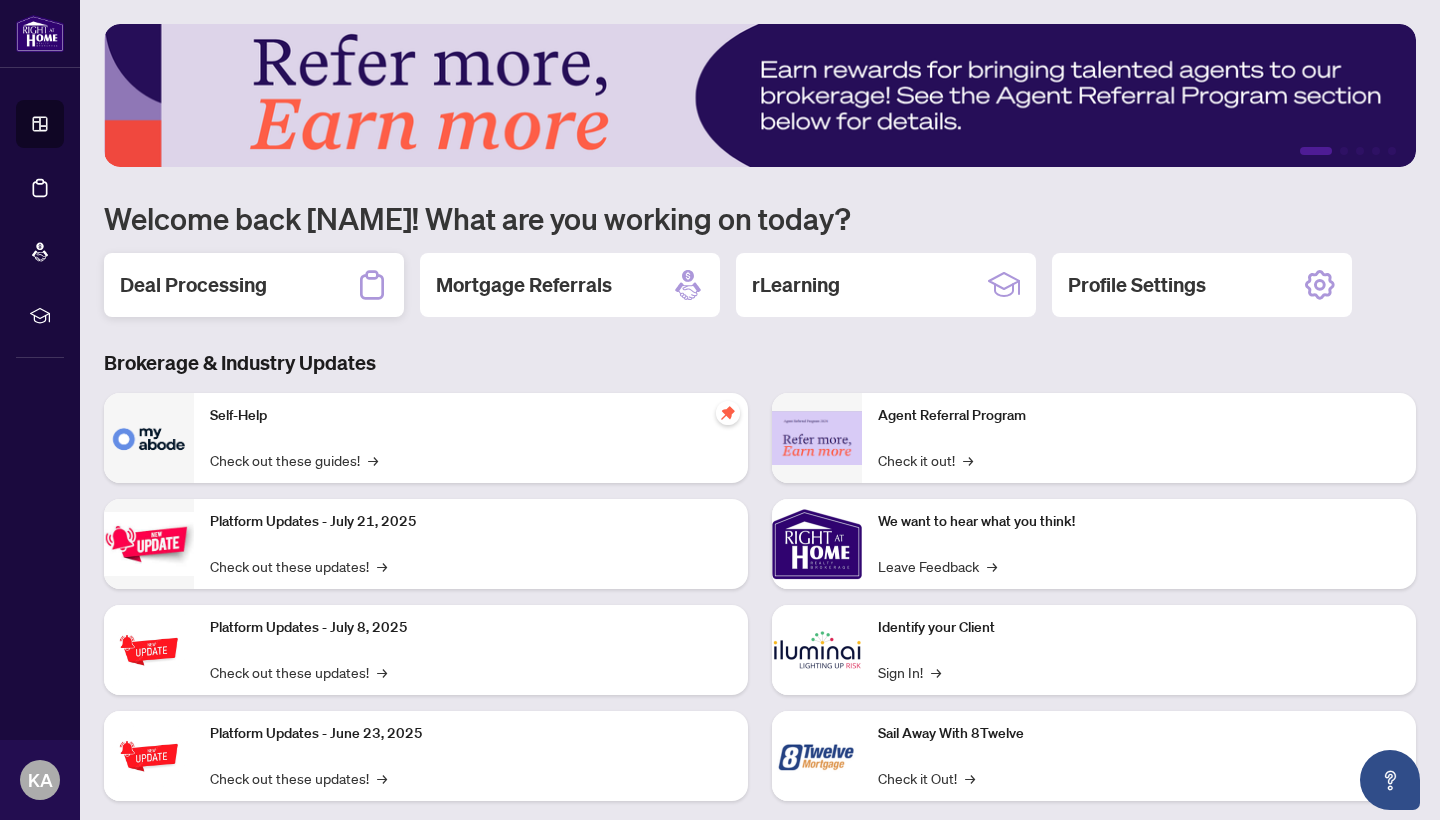click on "Deal Processing" at bounding box center (254, 285) 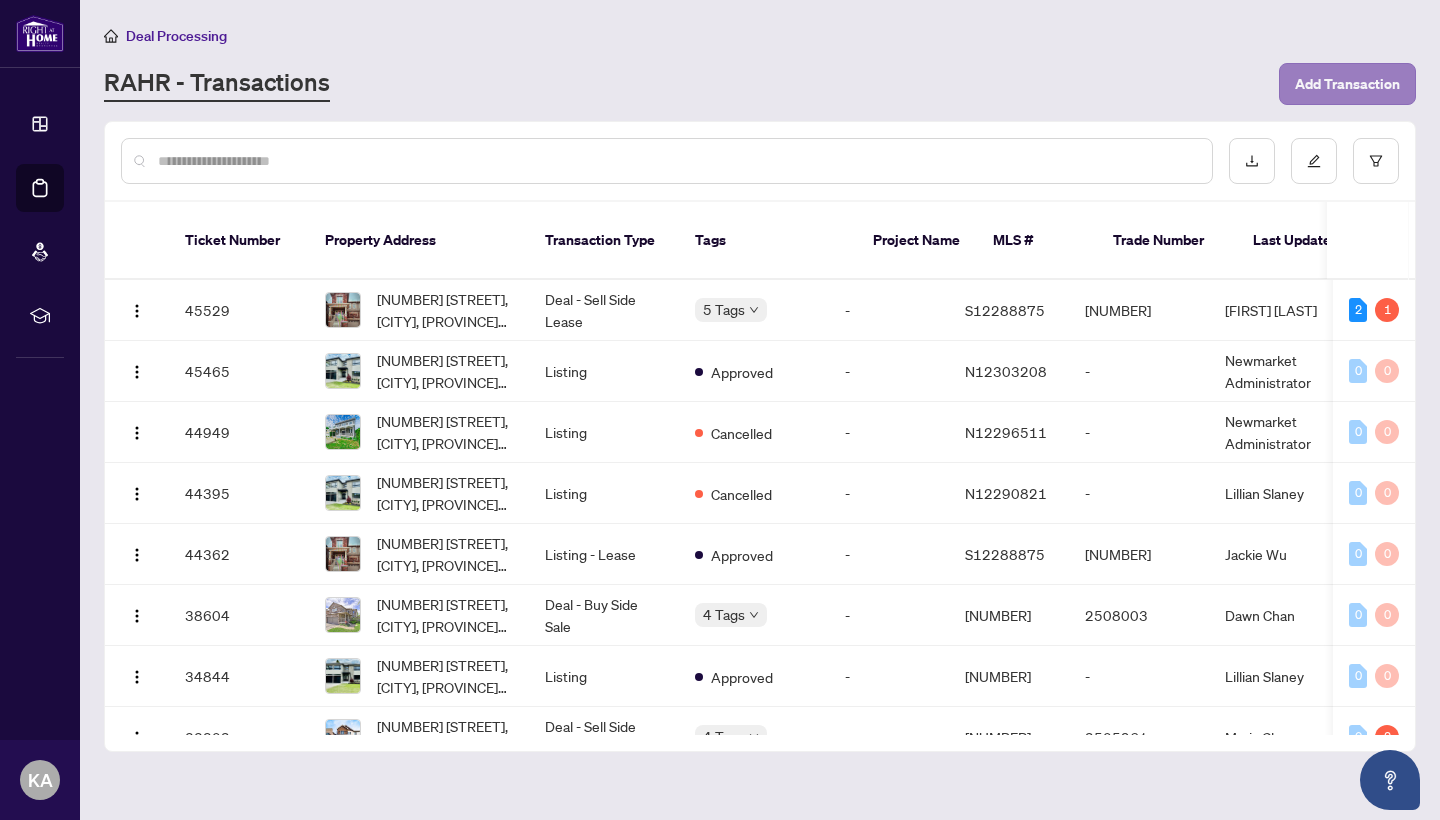 click on "Add Transaction" at bounding box center (1347, 84) 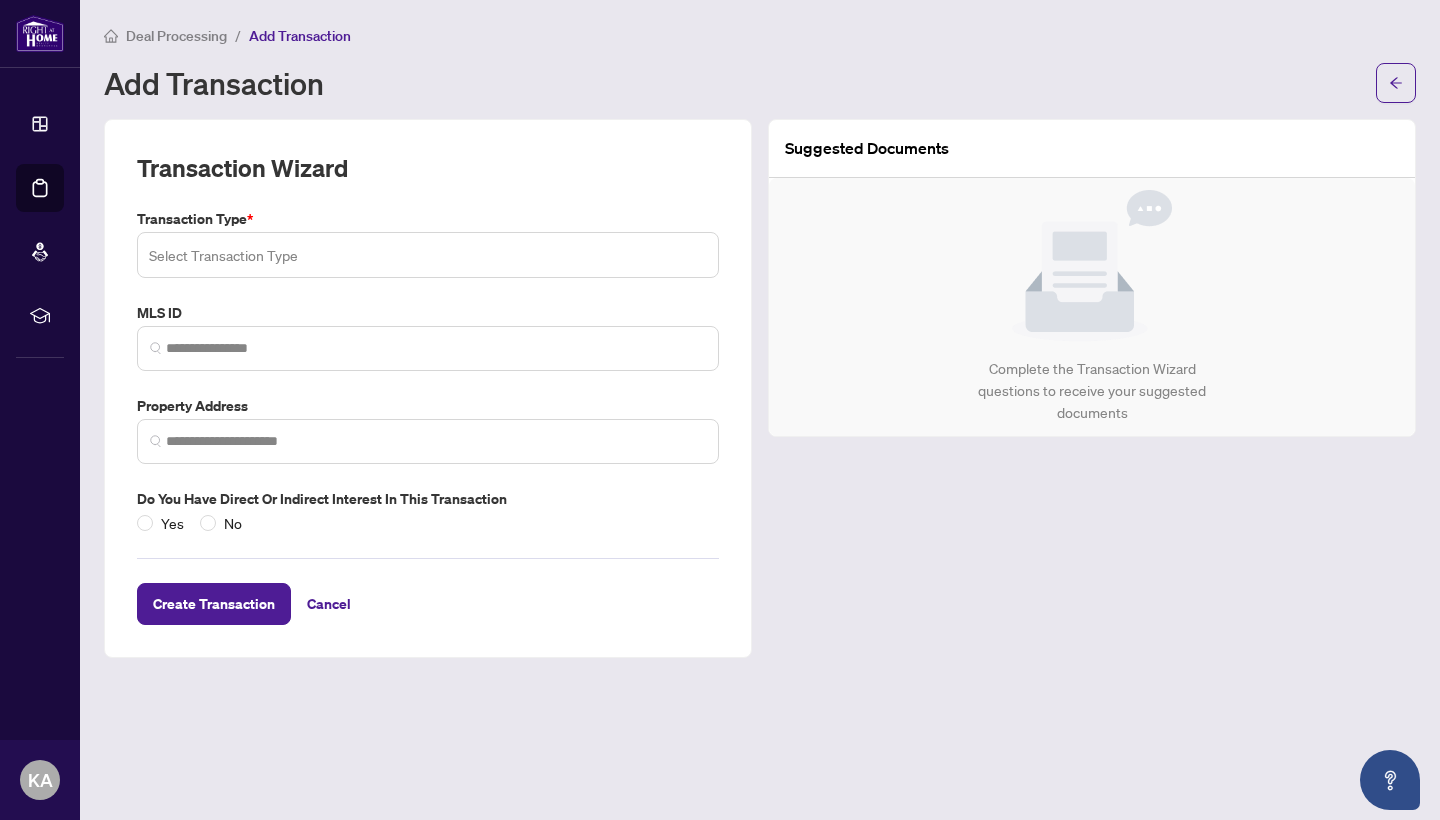 click at bounding box center [428, 255] 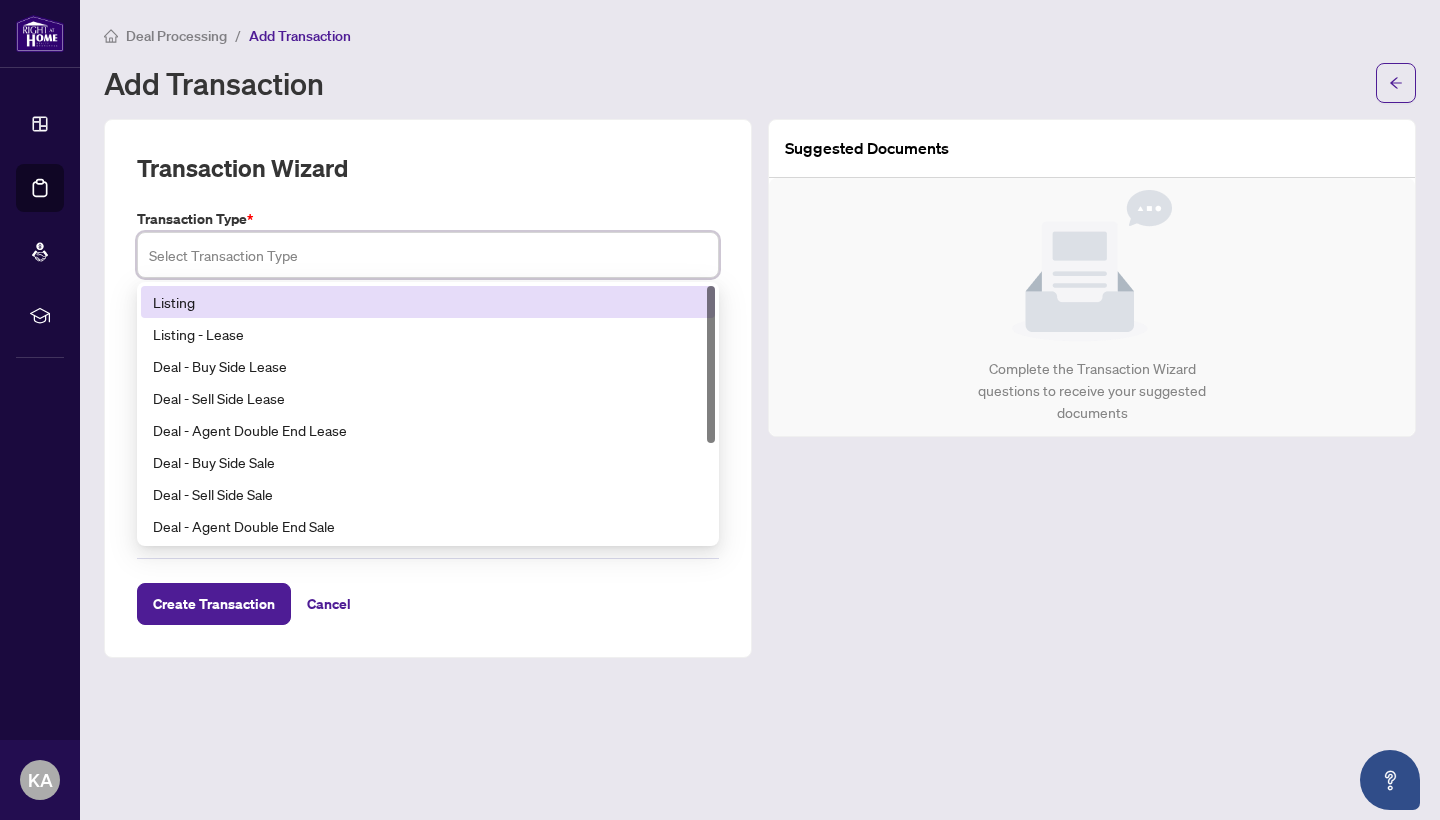 click on "Listing" at bounding box center [428, 302] 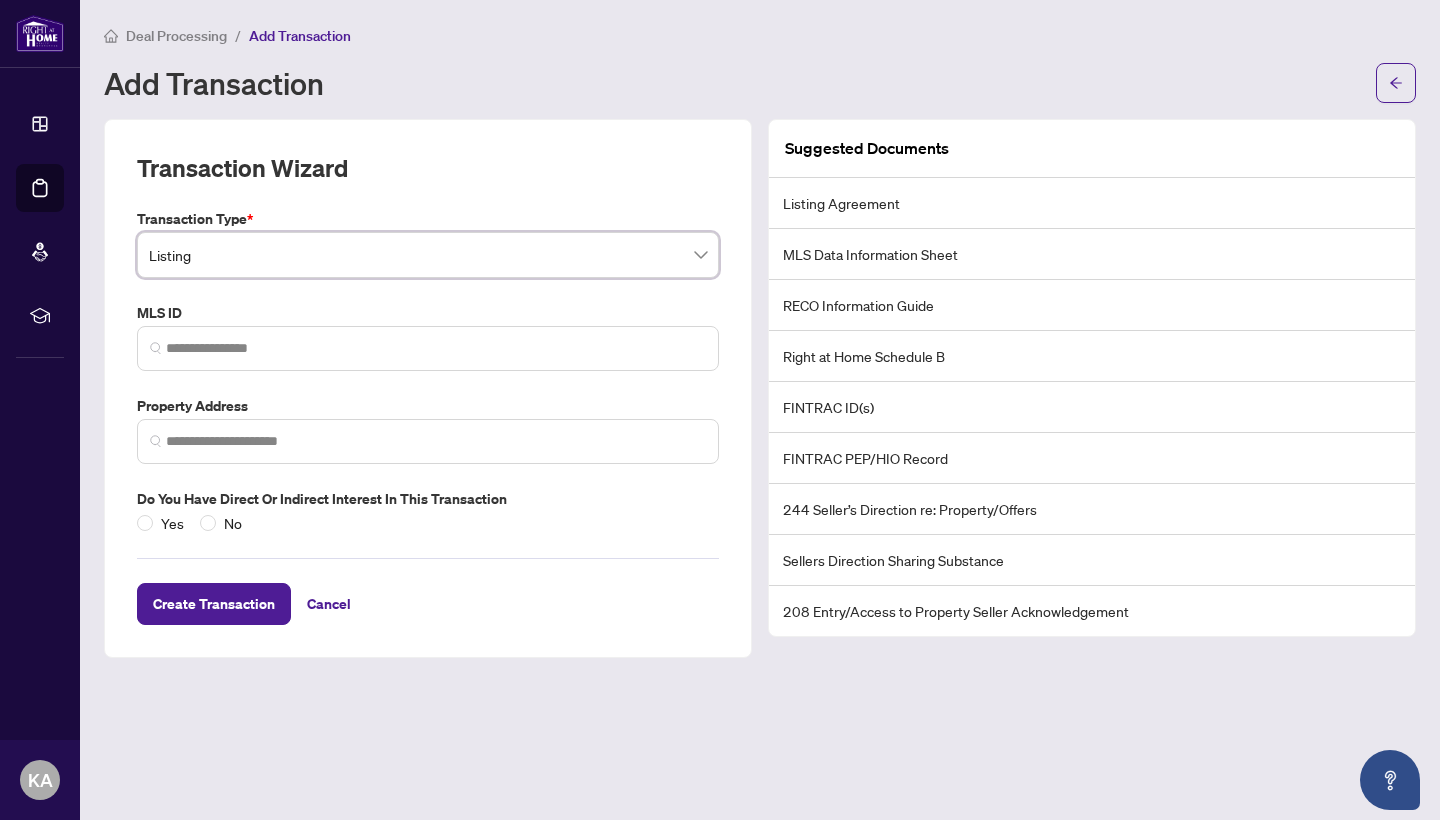 click at bounding box center [428, 348] 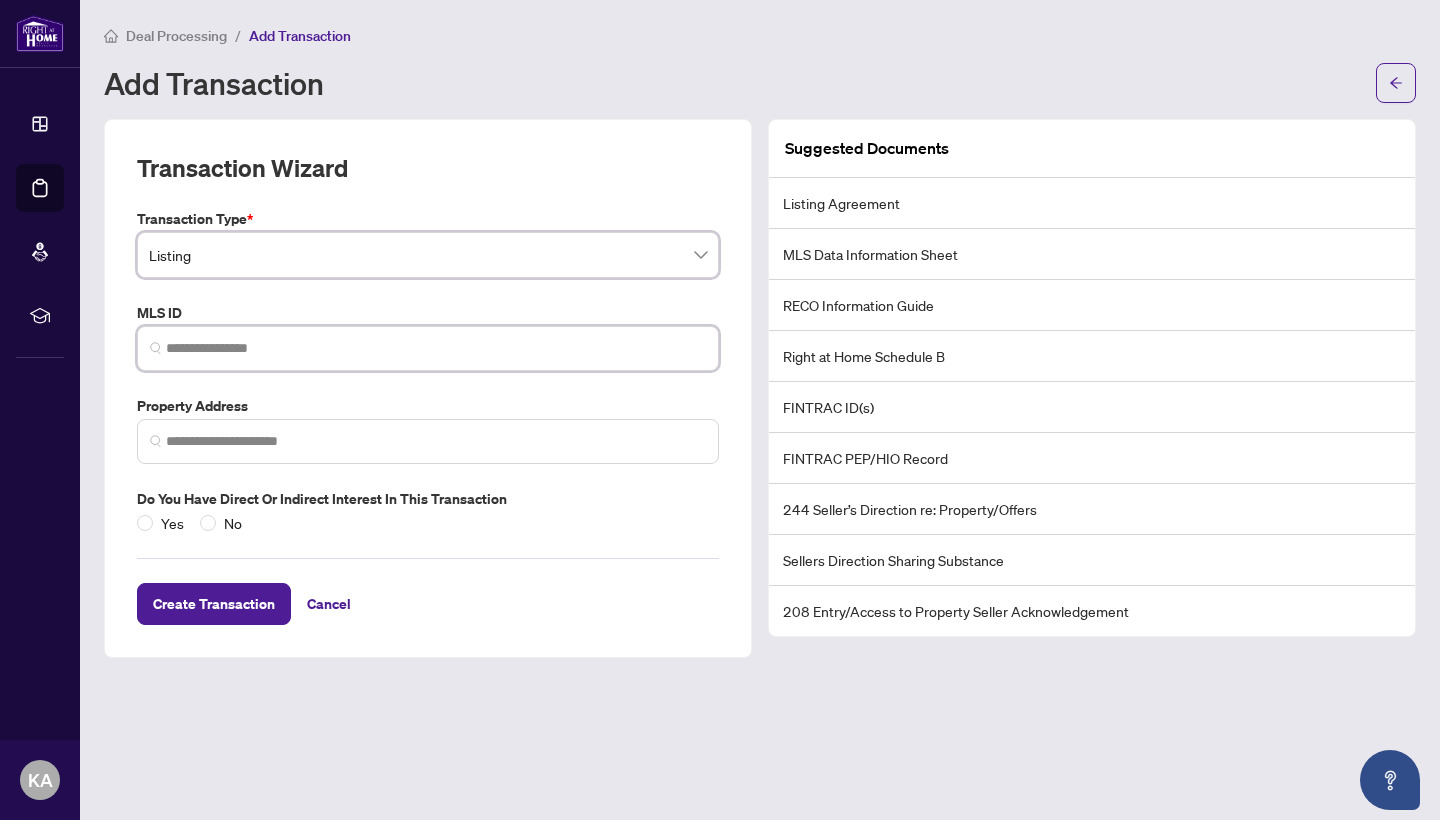 click at bounding box center [428, 348] 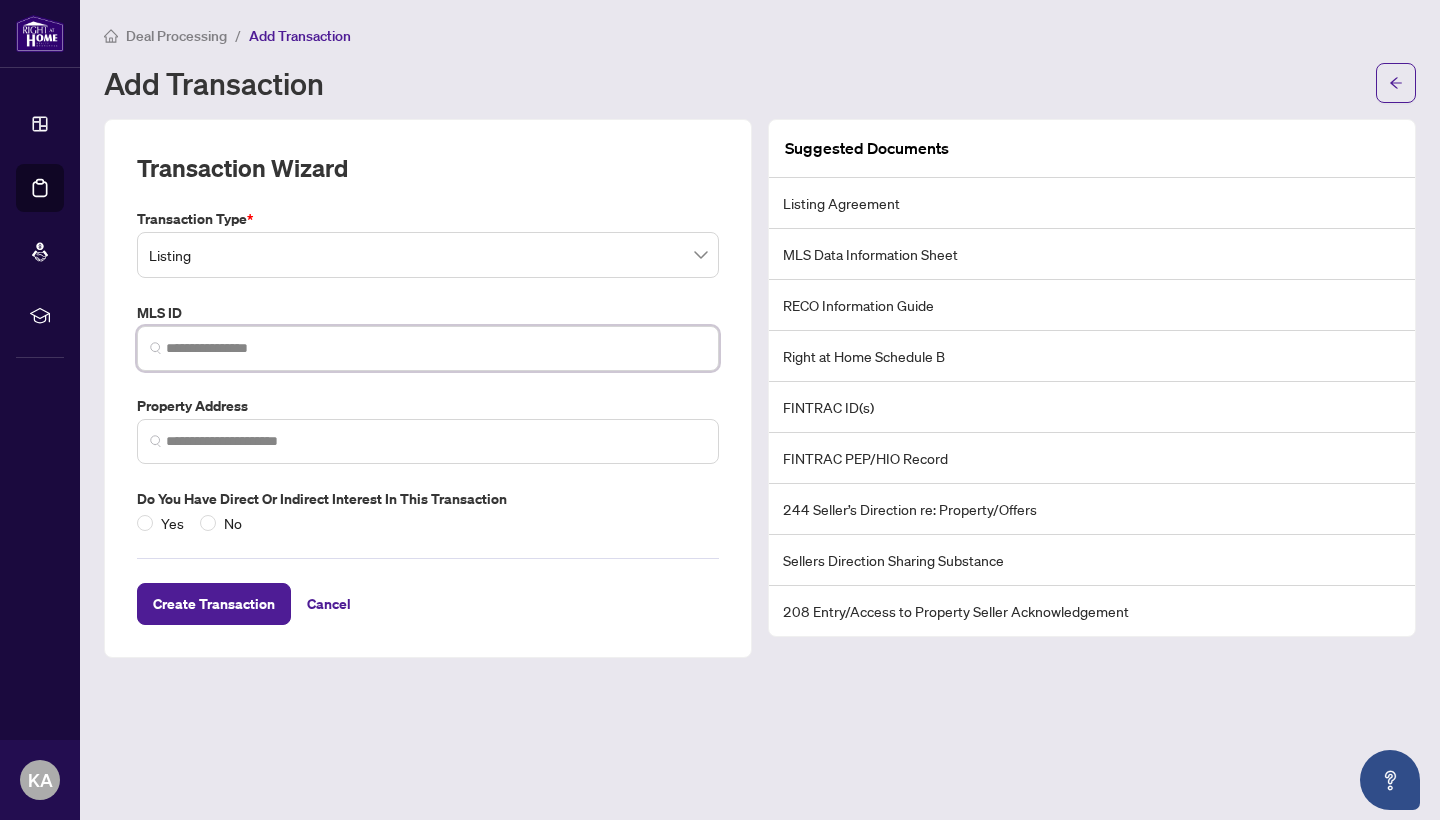 paste on "*********" 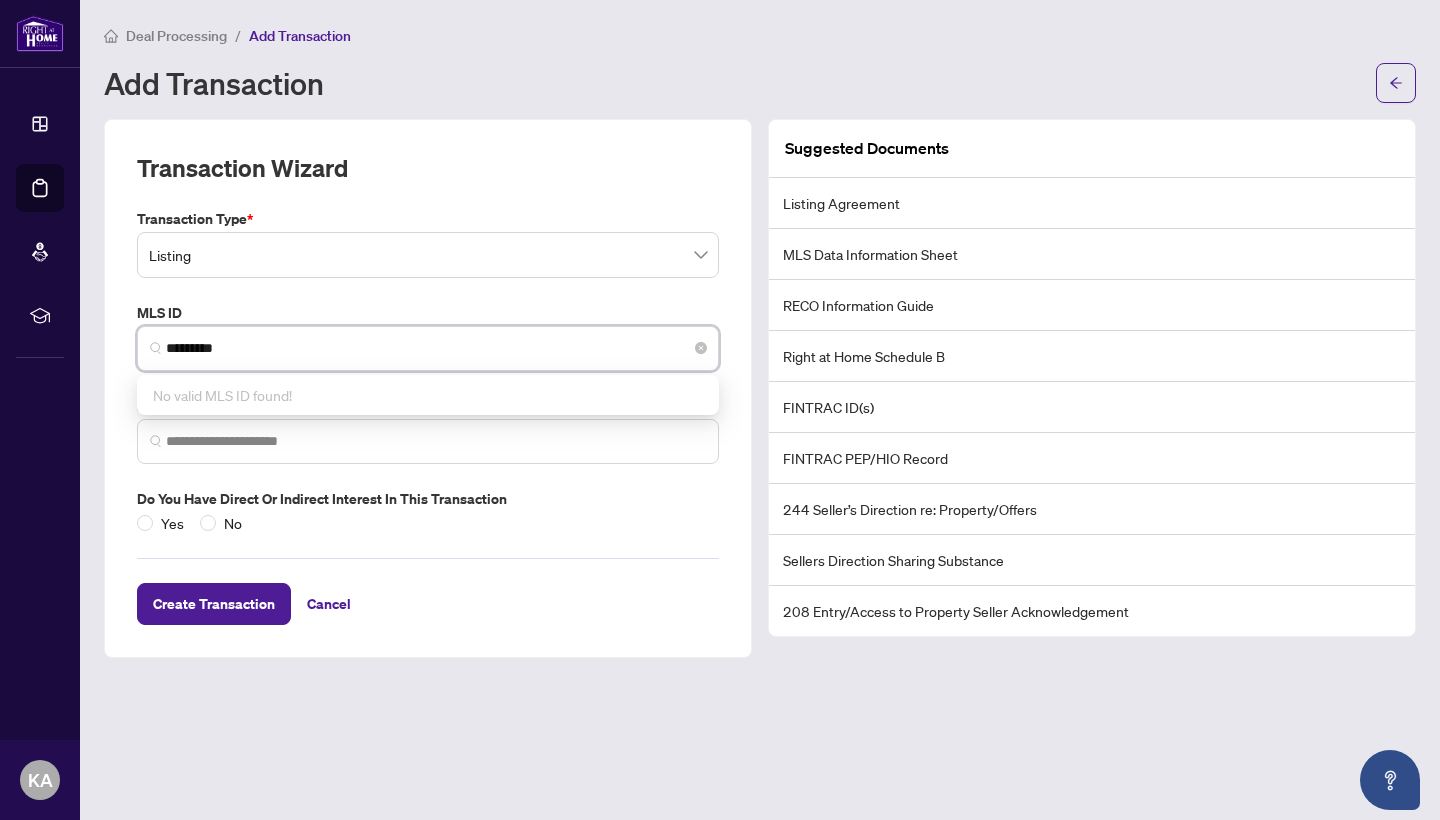 click on "*********" at bounding box center [436, 348] 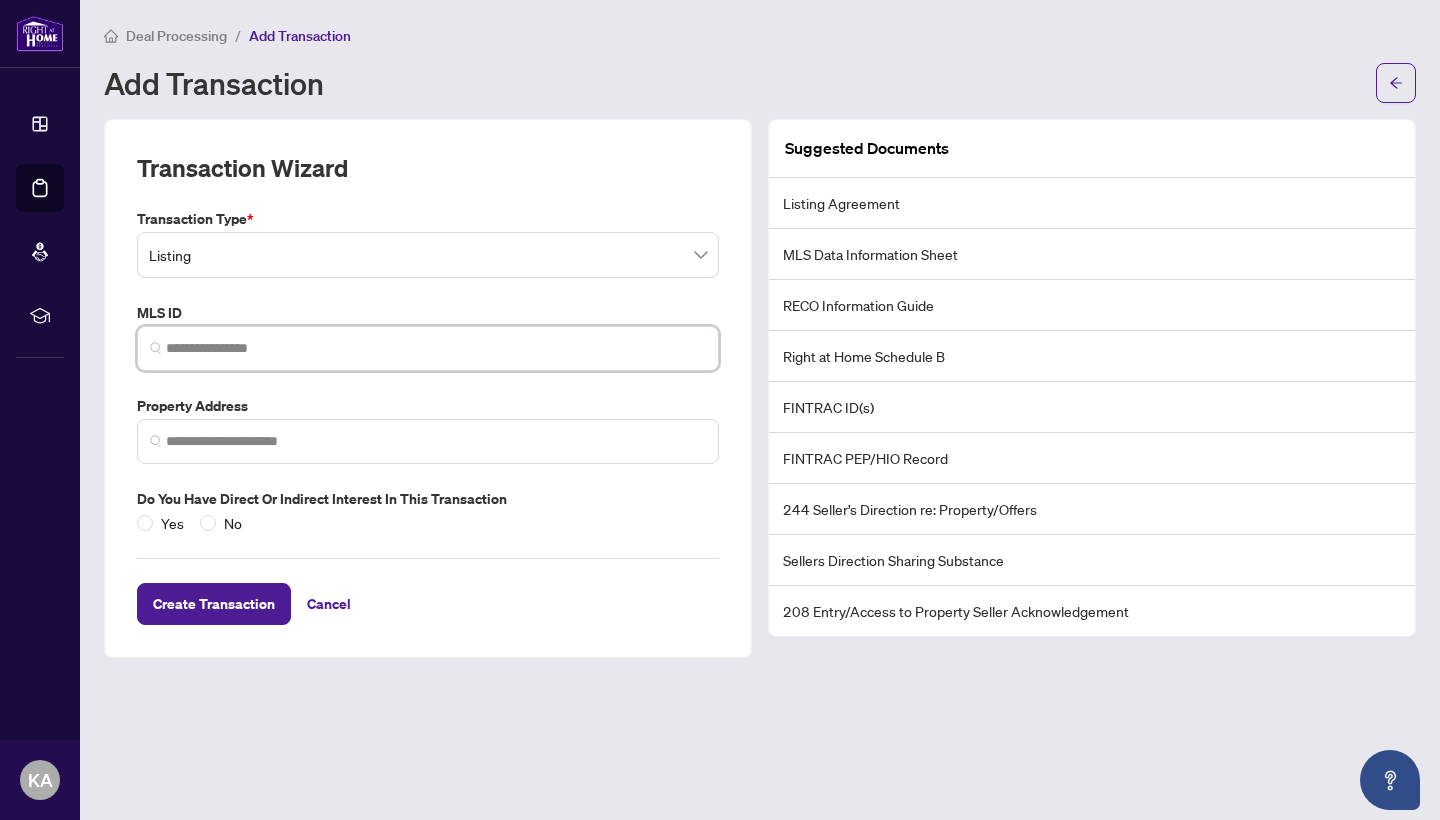 click at bounding box center [428, 441] 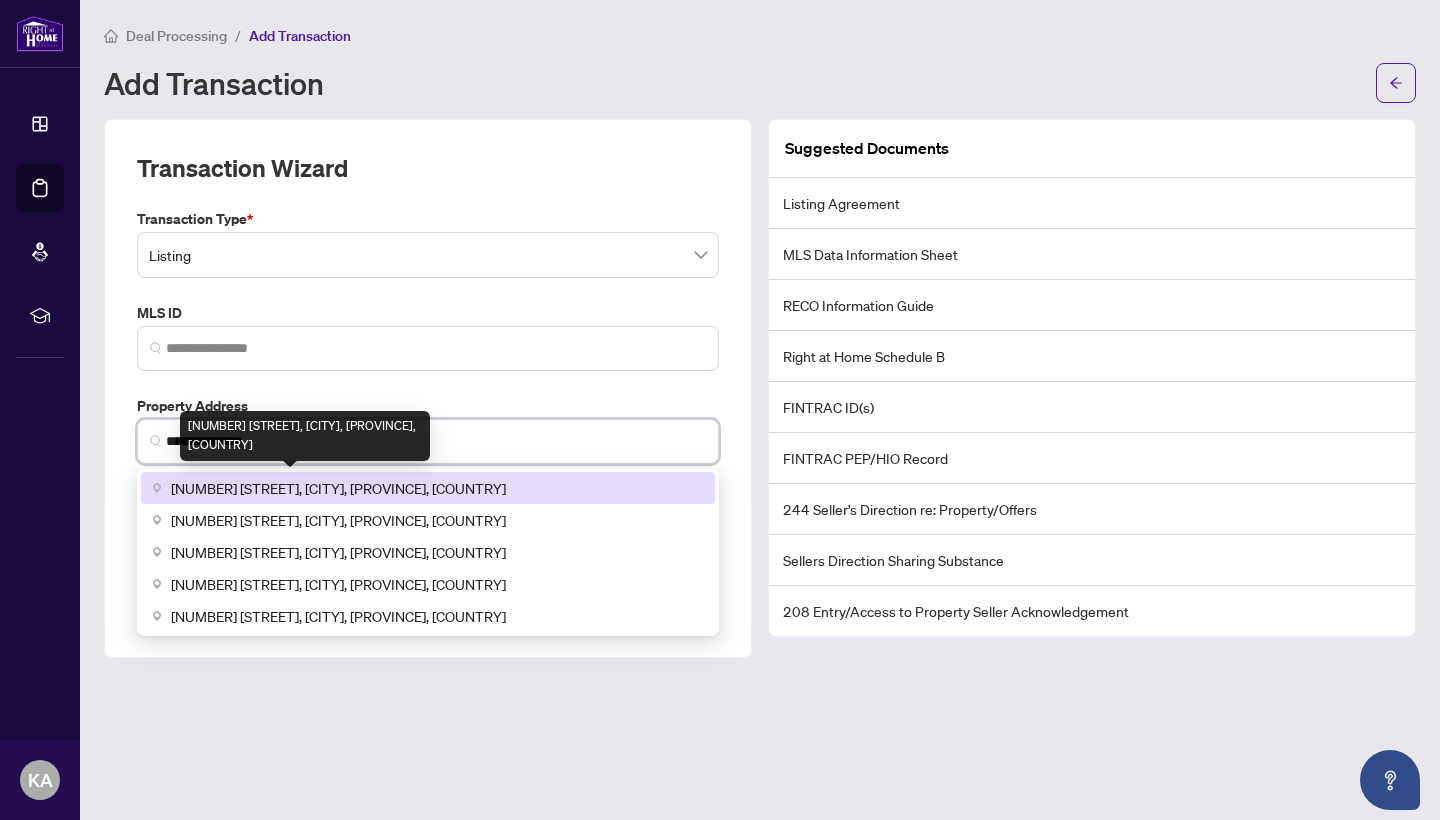 click on "[NUMBER] [STREET], [CITY], [PROVINCE], [COUNTRY]" at bounding box center (338, 488) 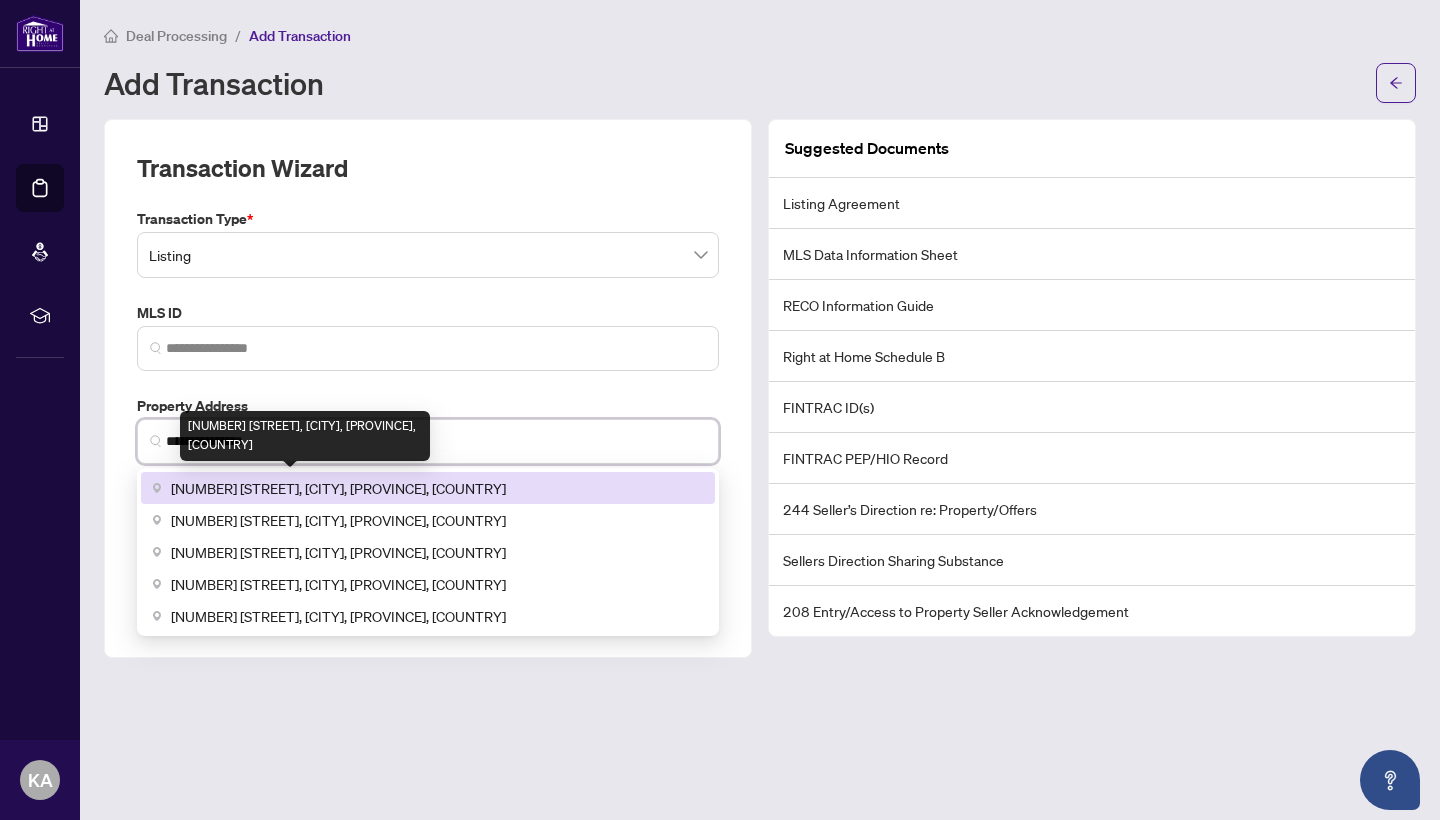 type on "**********" 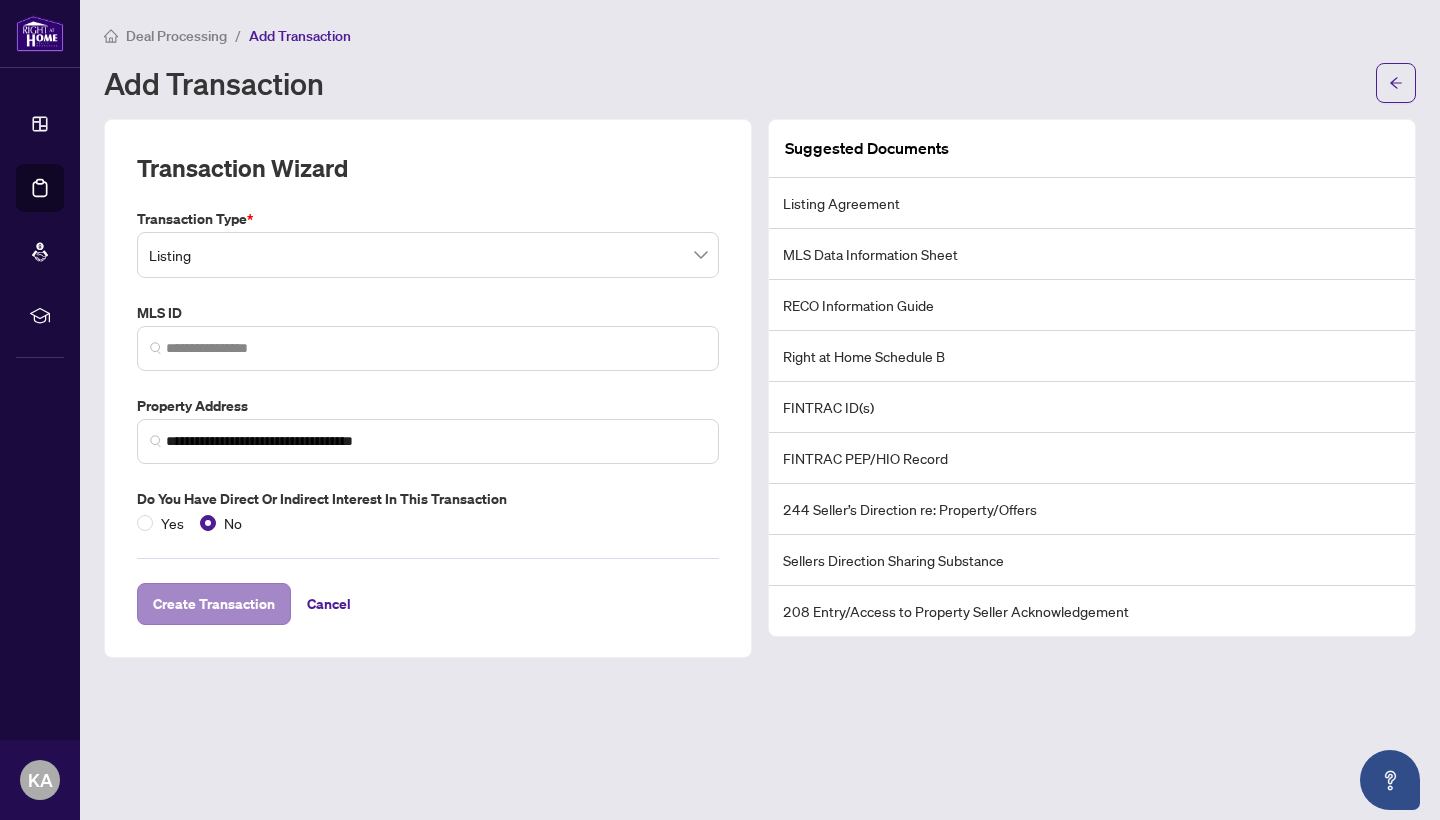 click on "Create Transaction" at bounding box center [214, 604] 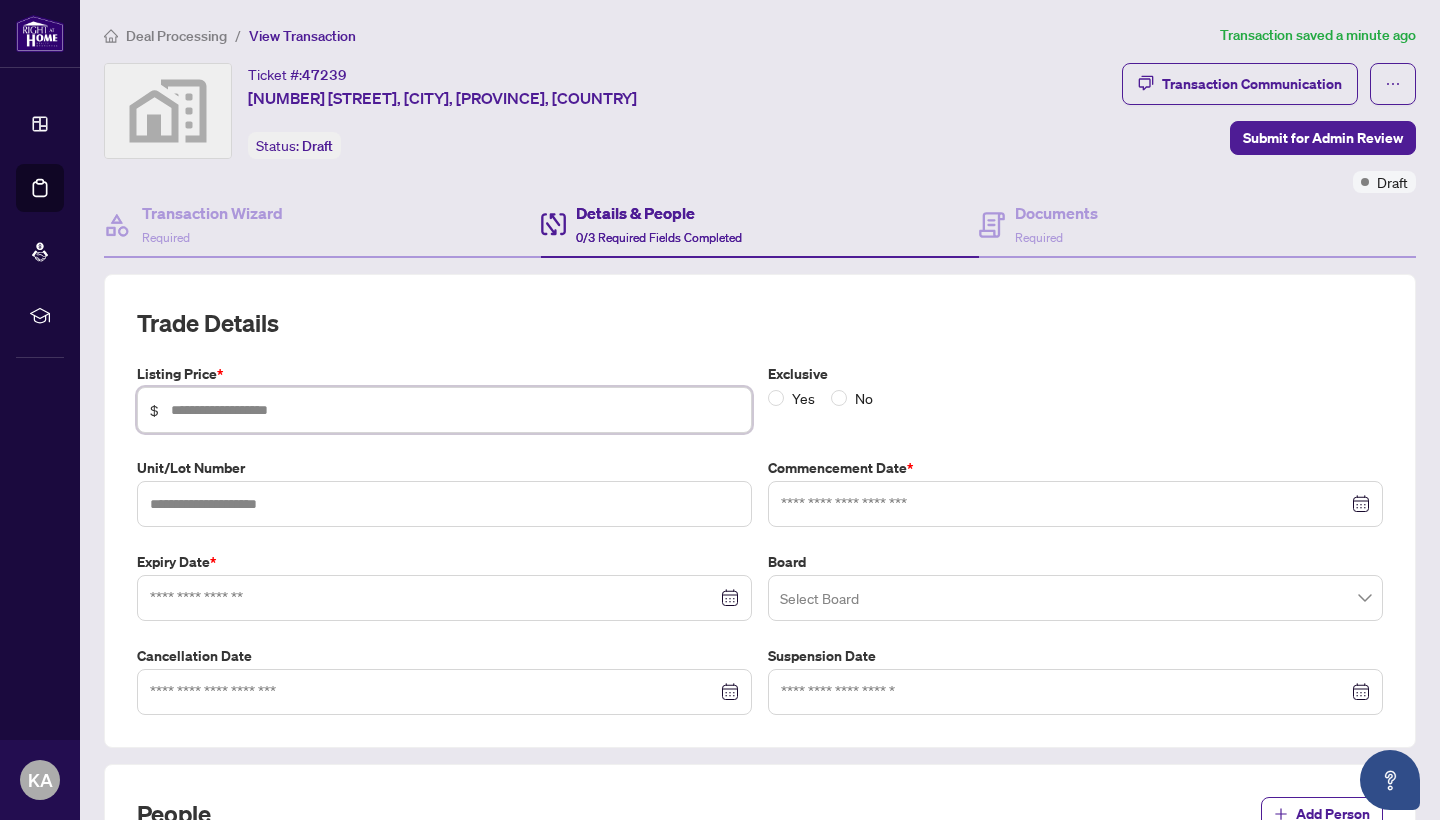 click at bounding box center (455, 410) 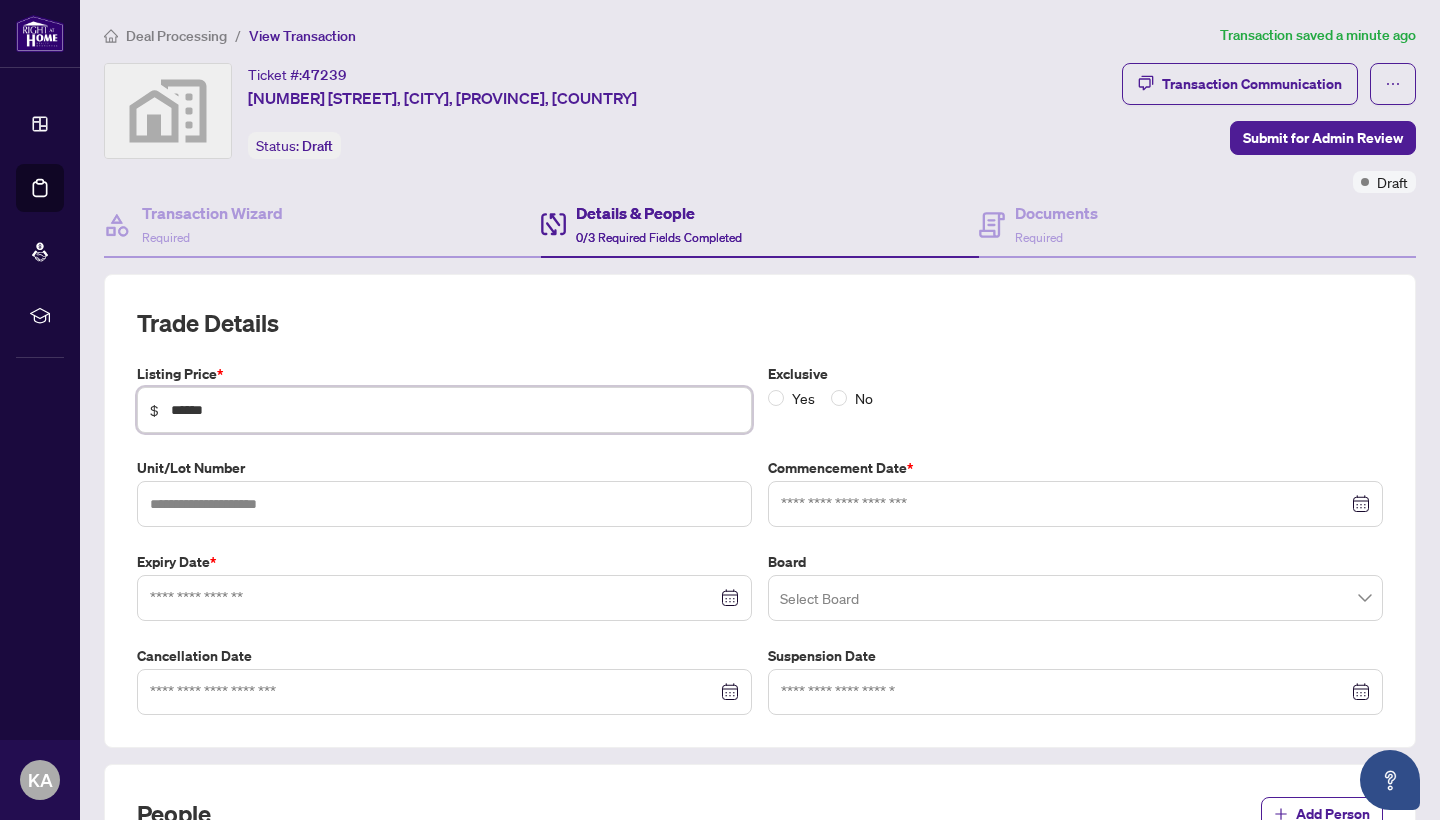 type on "*******" 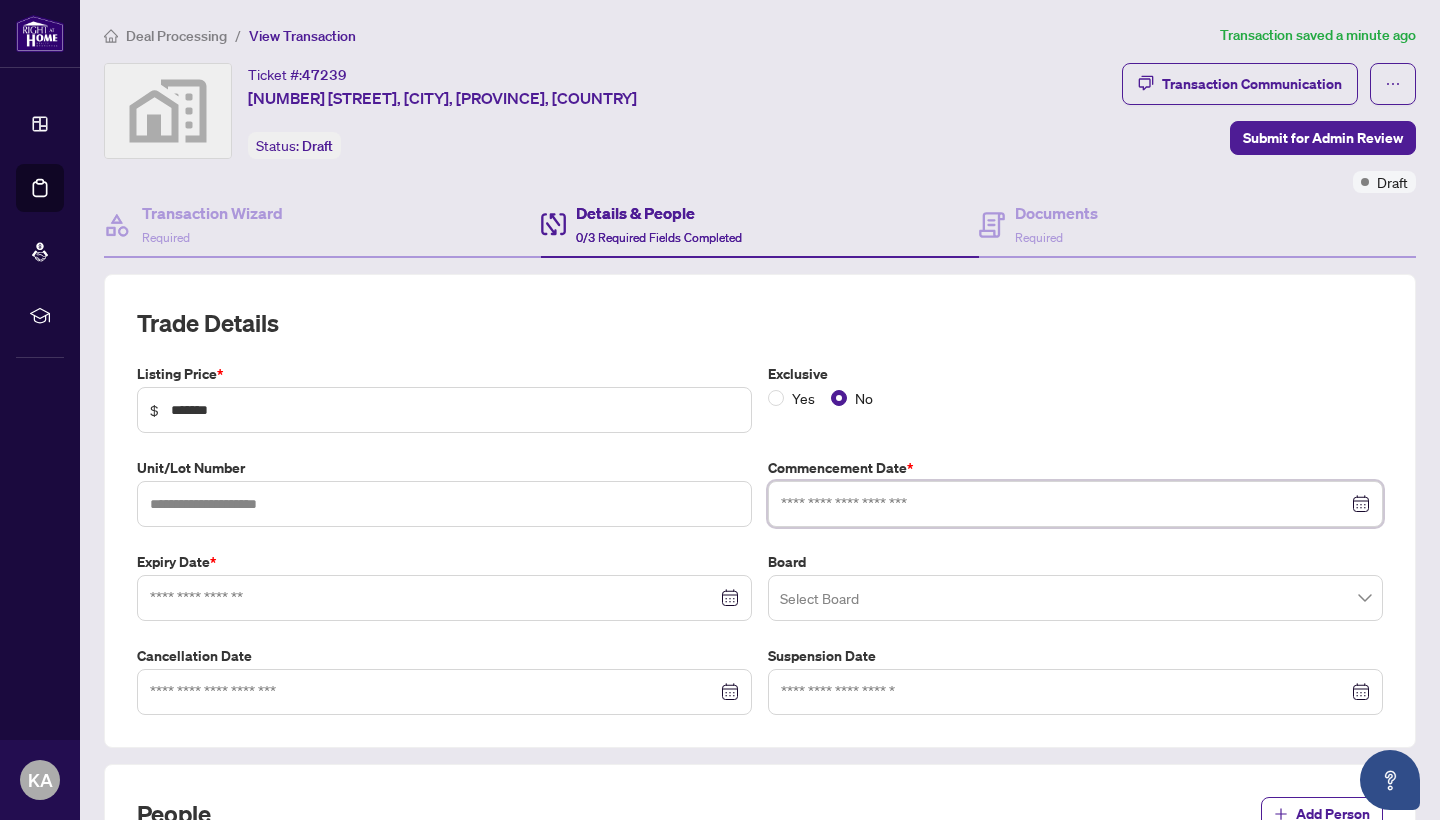 click at bounding box center (1064, 504) 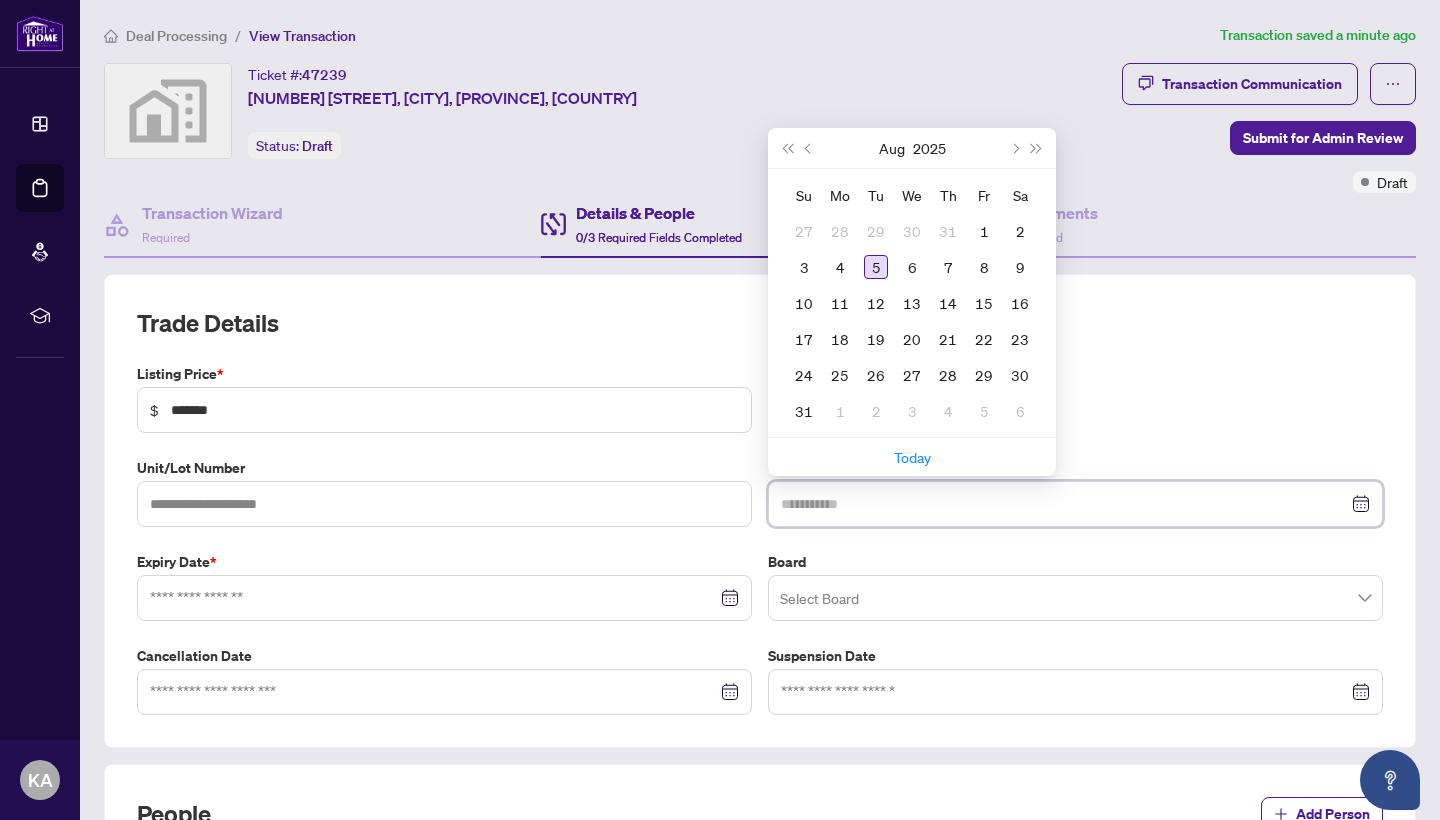 type on "**********" 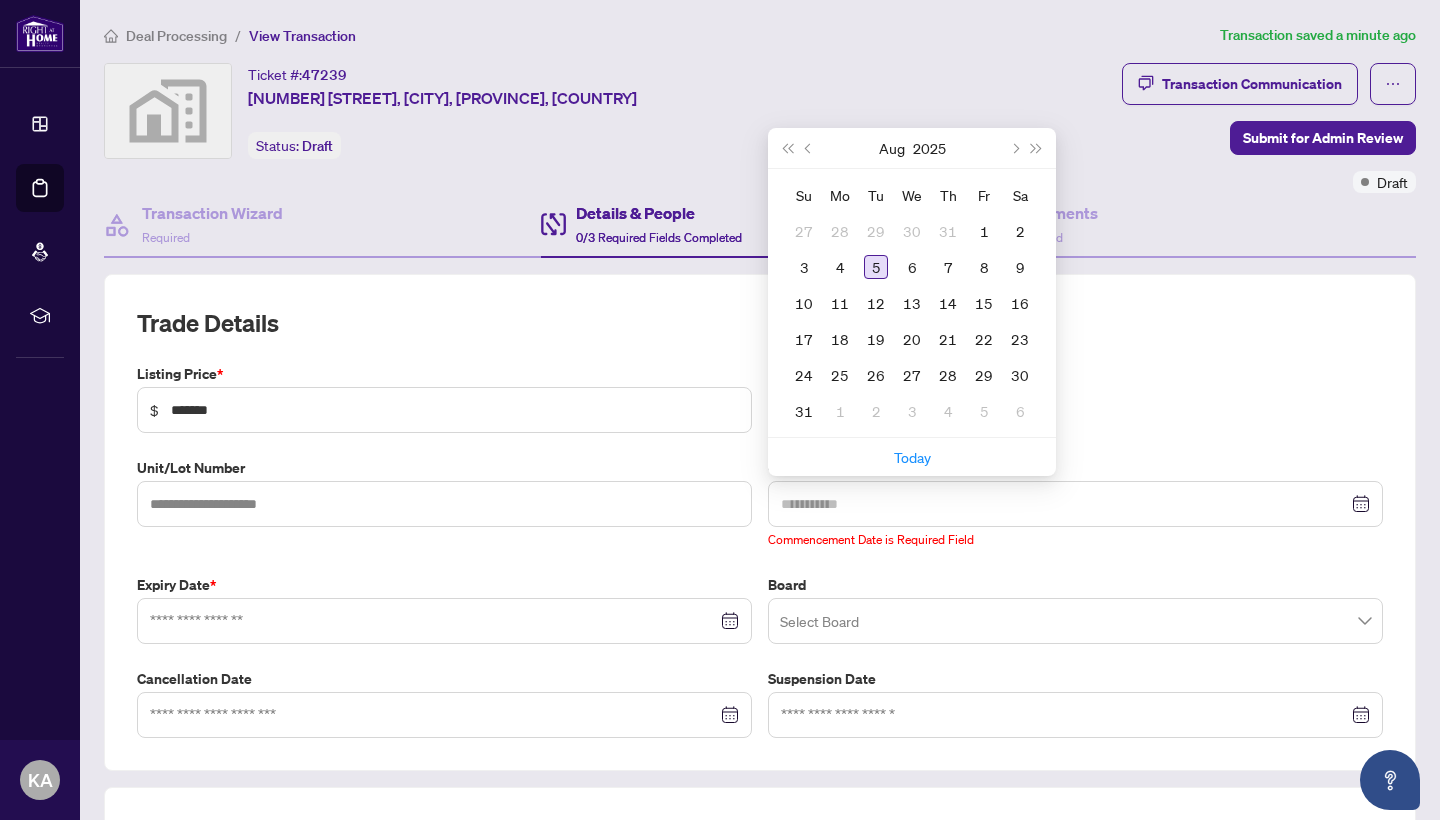 click on "5" at bounding box center (876, 267) 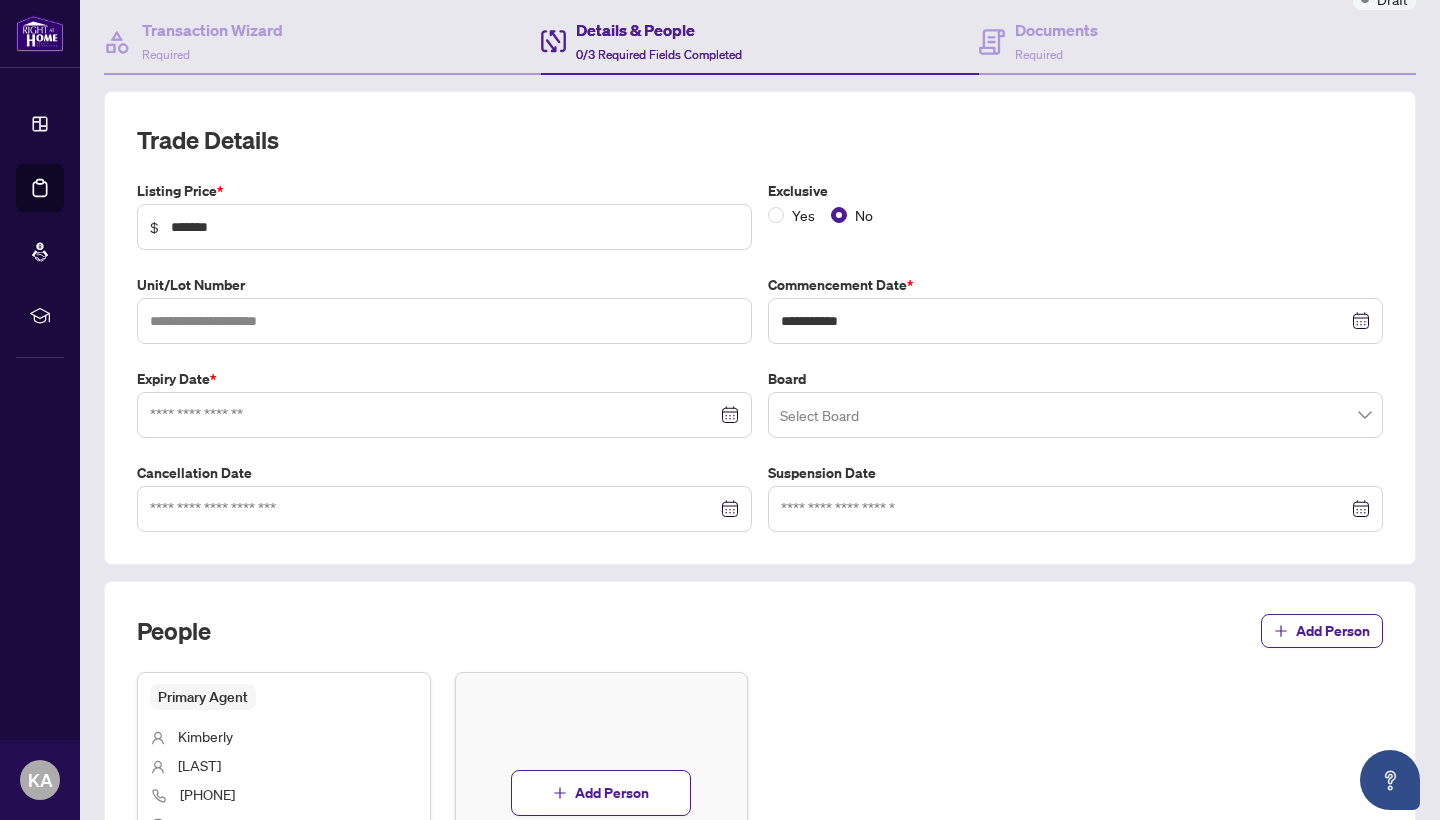 scroll, scrollTop: 185, scrollLeft: 0, axis: vertical 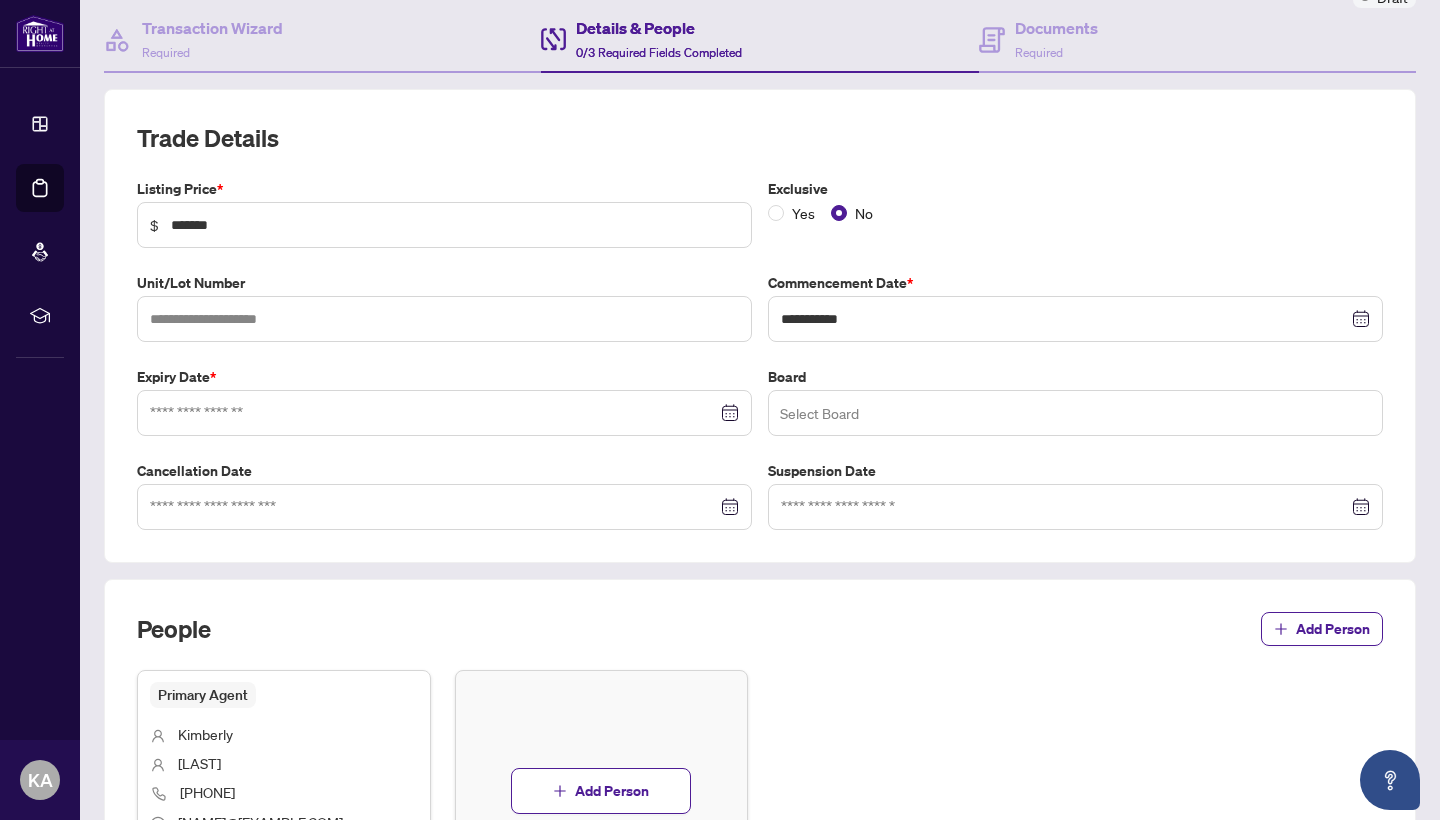 click at bounding box center (1075, 413) 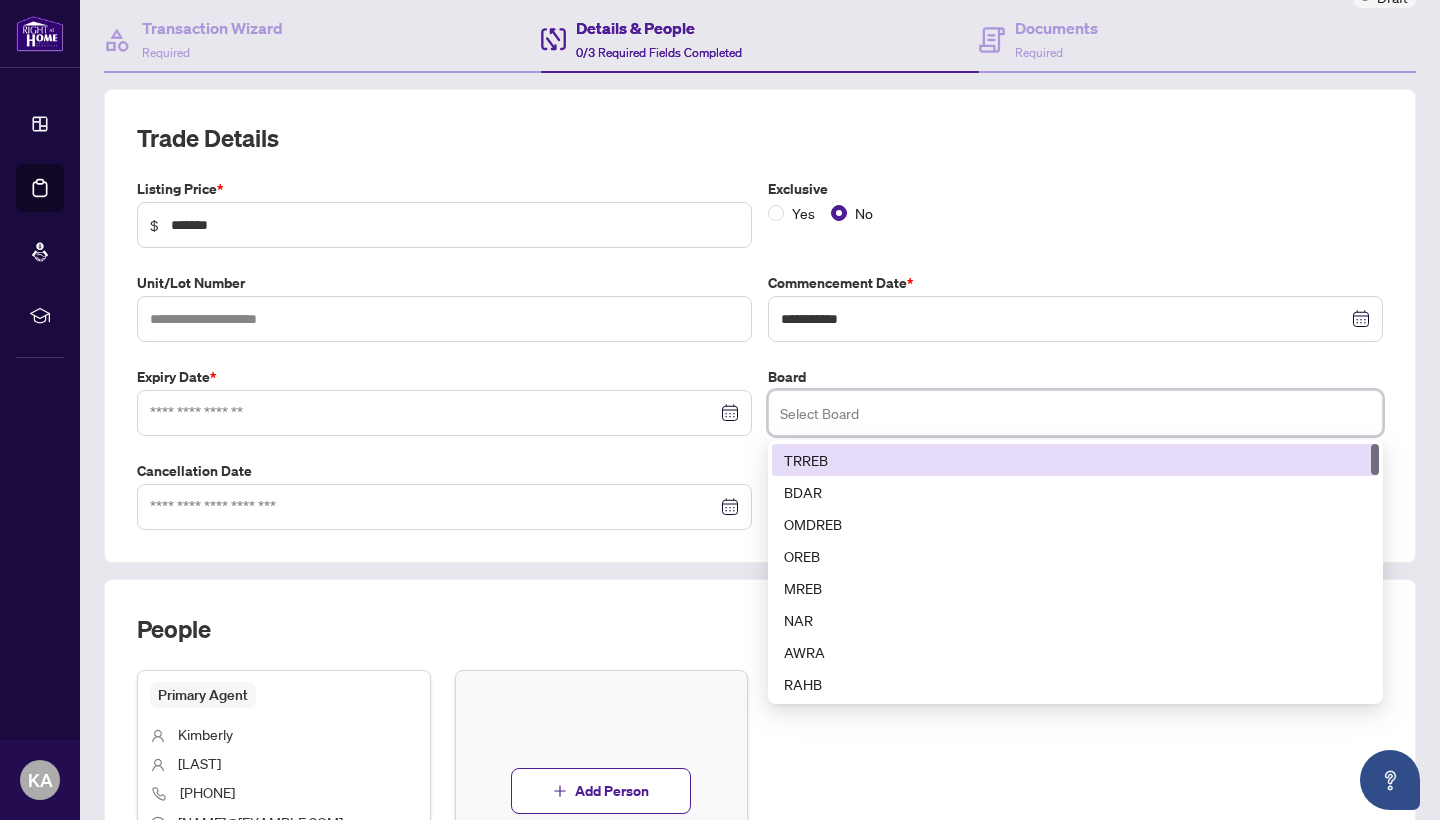click on "TRREB" at bounding box center [1075, 460] 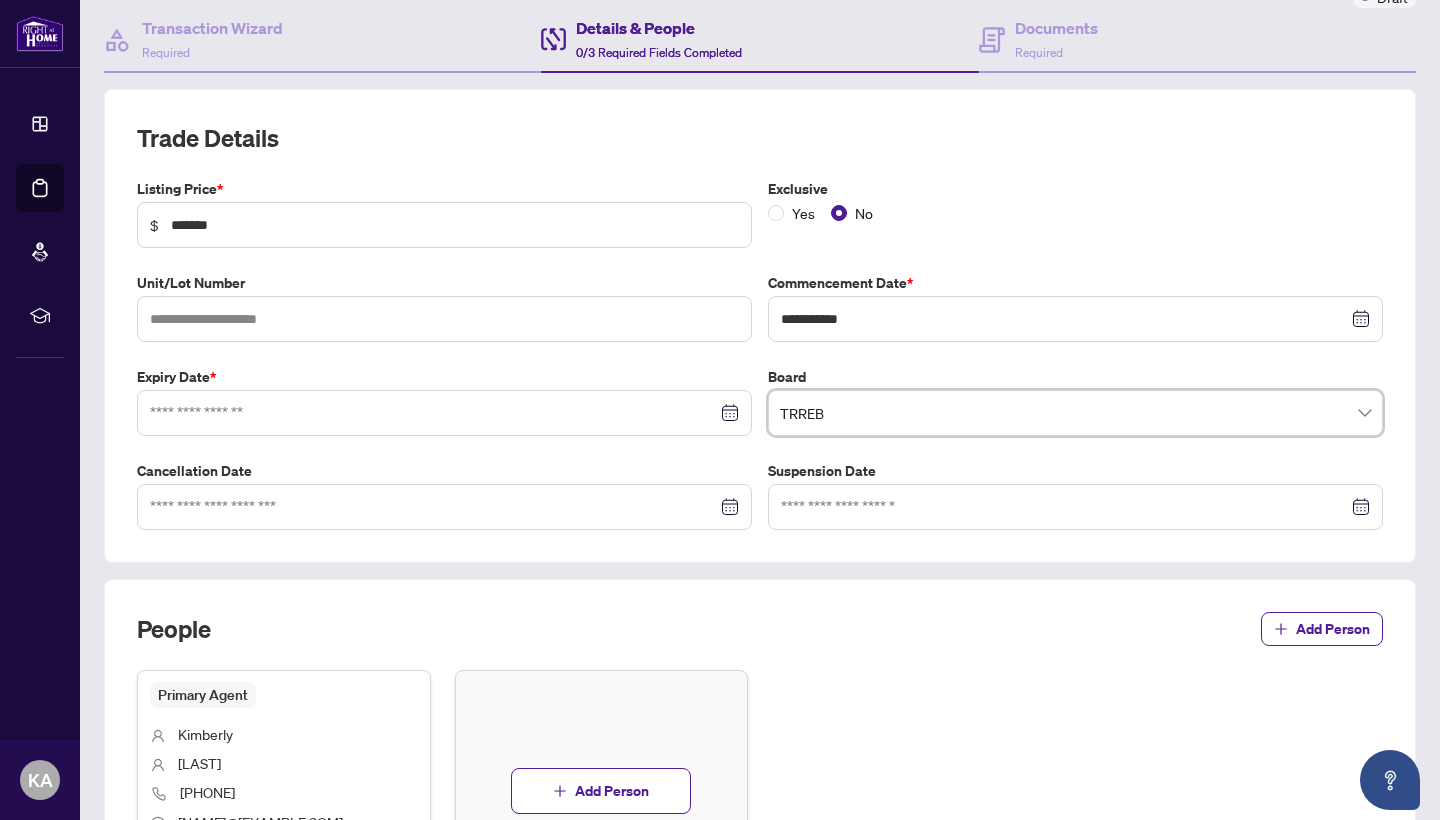 click on "Cancellation Date" at bounding box center (444, 471) 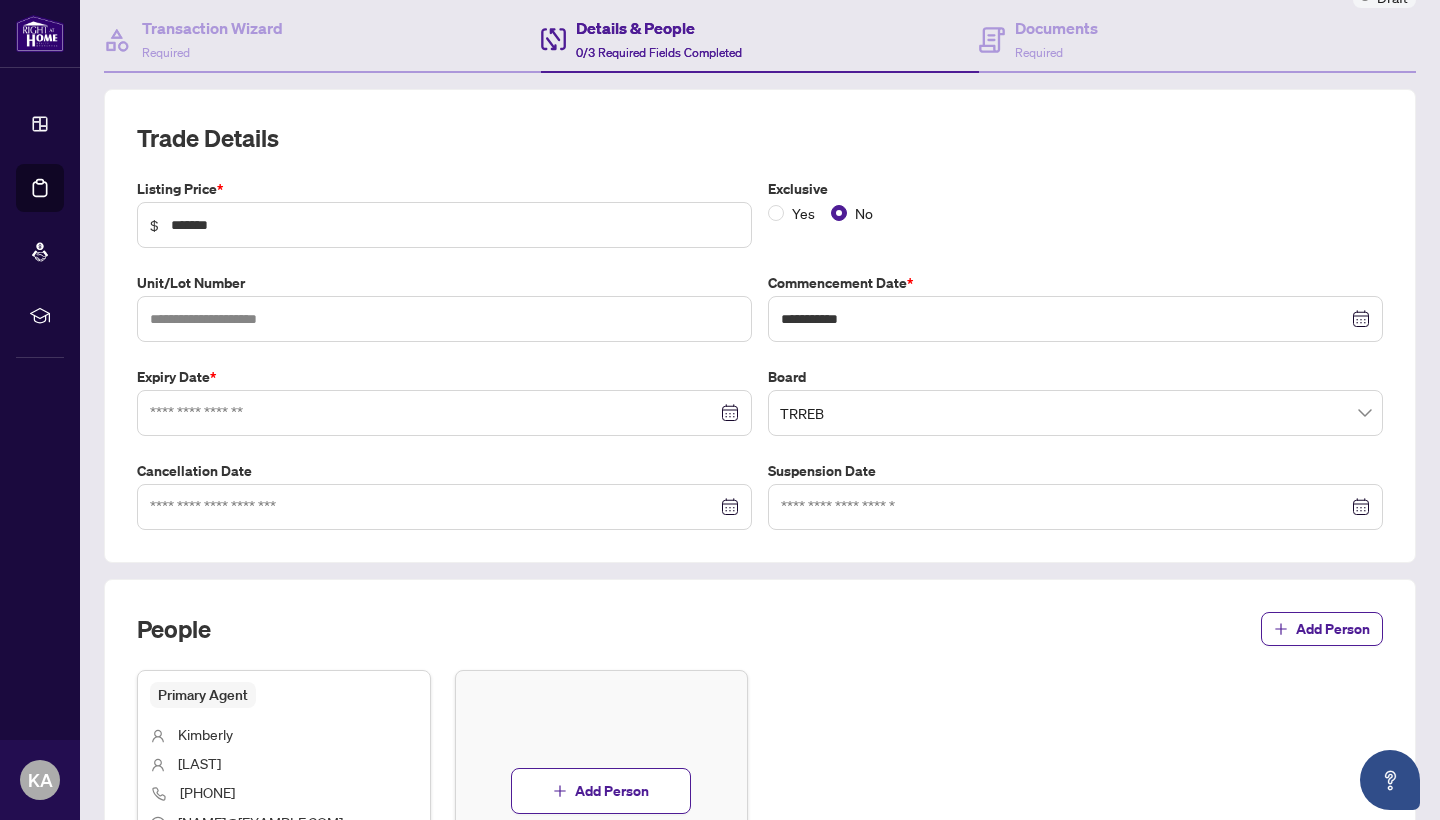 click at bounding box center (444, 507) 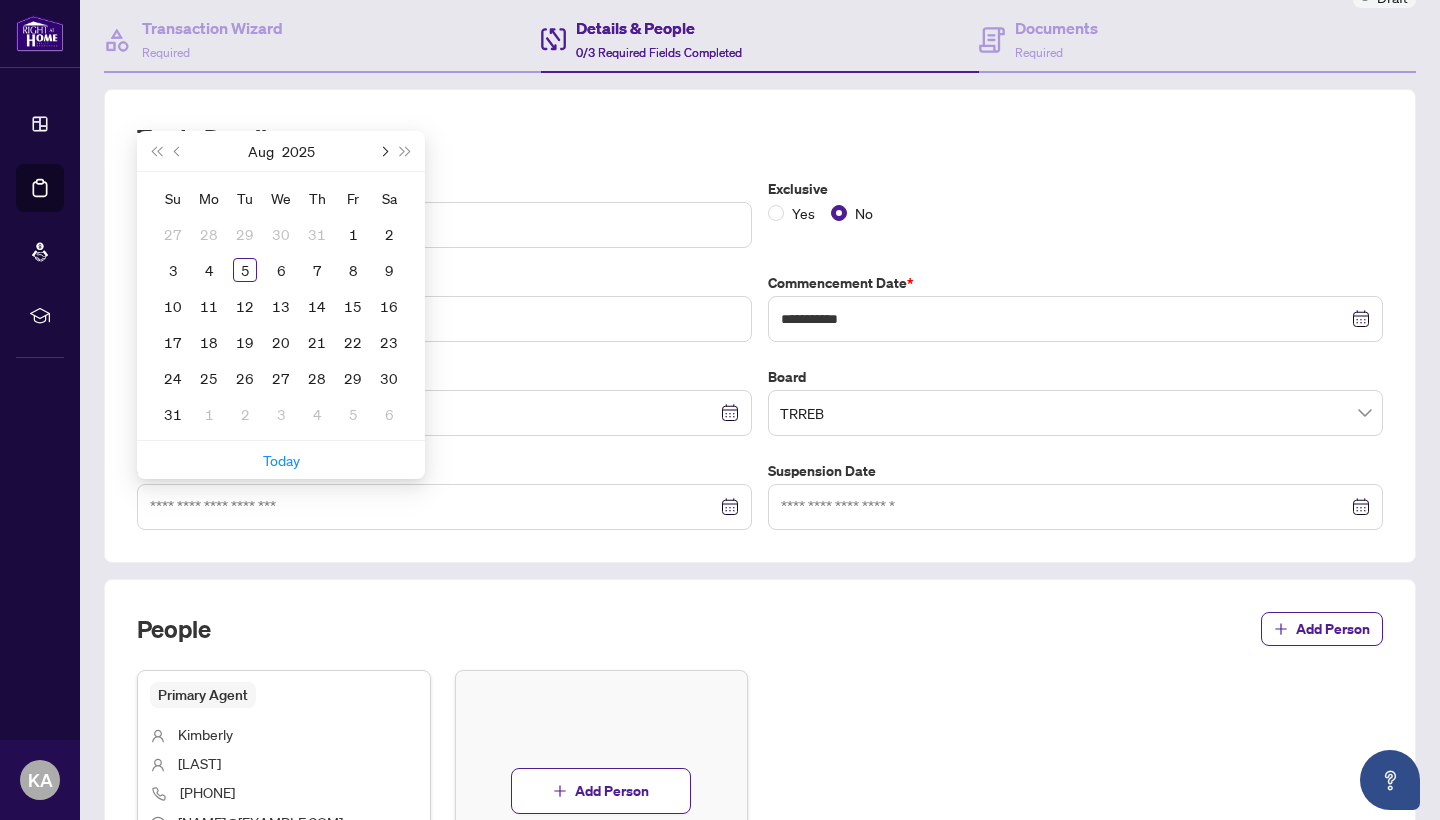 click at bounding box center (383, 151) 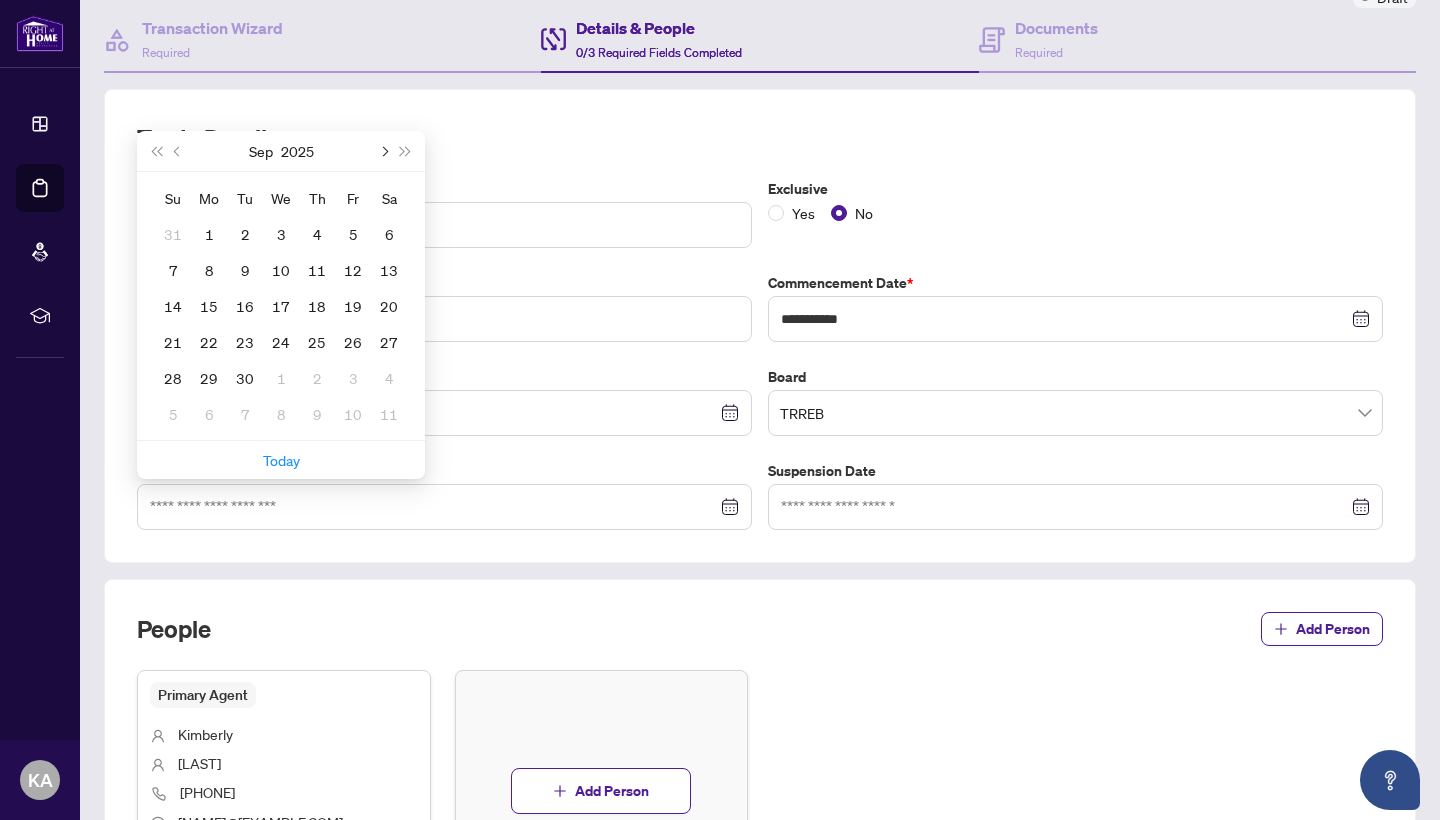 click at bounding box center [383, 151] 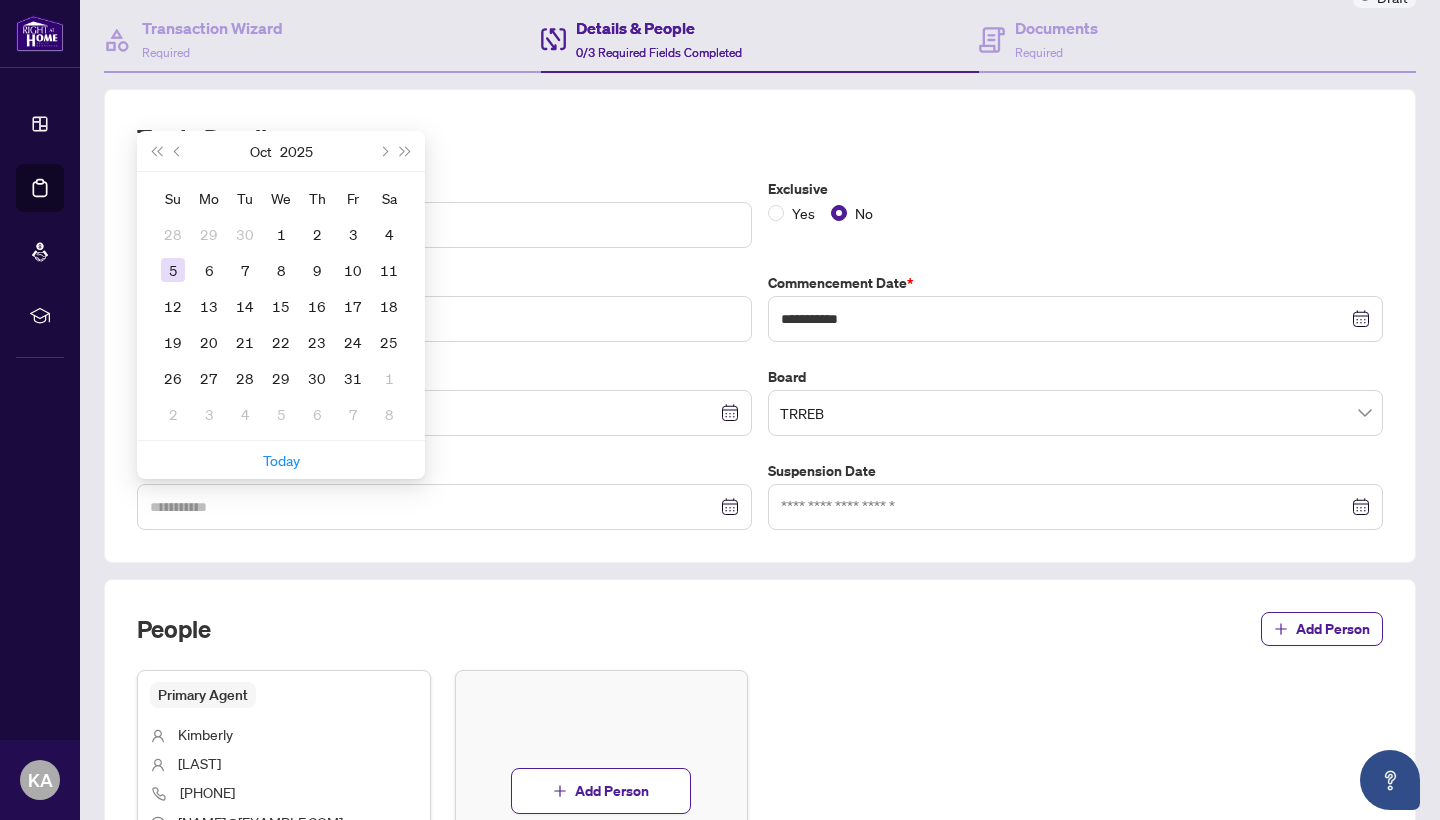 type on "**********" 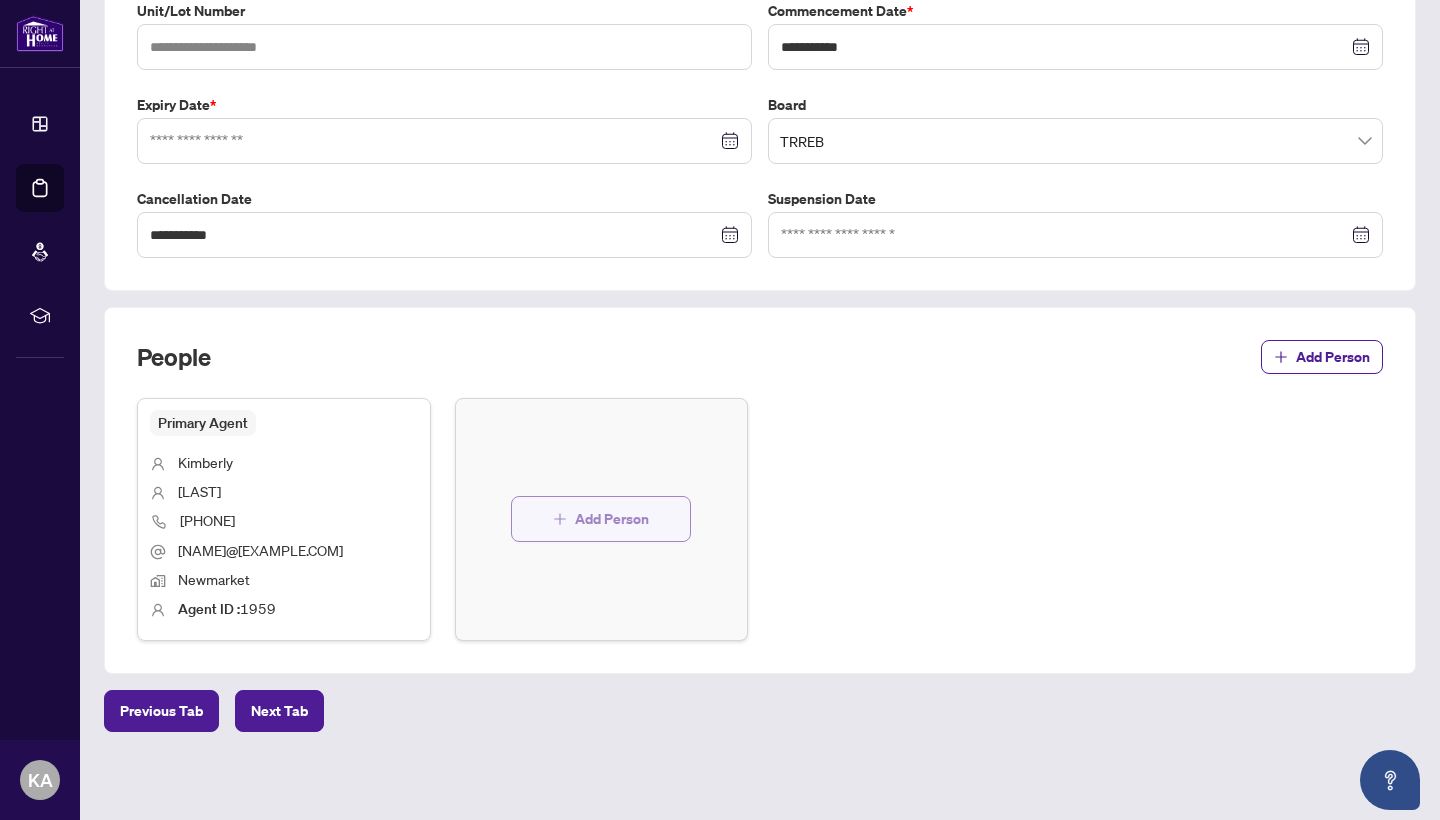 scroll, scrollTop: 456, scrollLeft: 0, axis: vertical 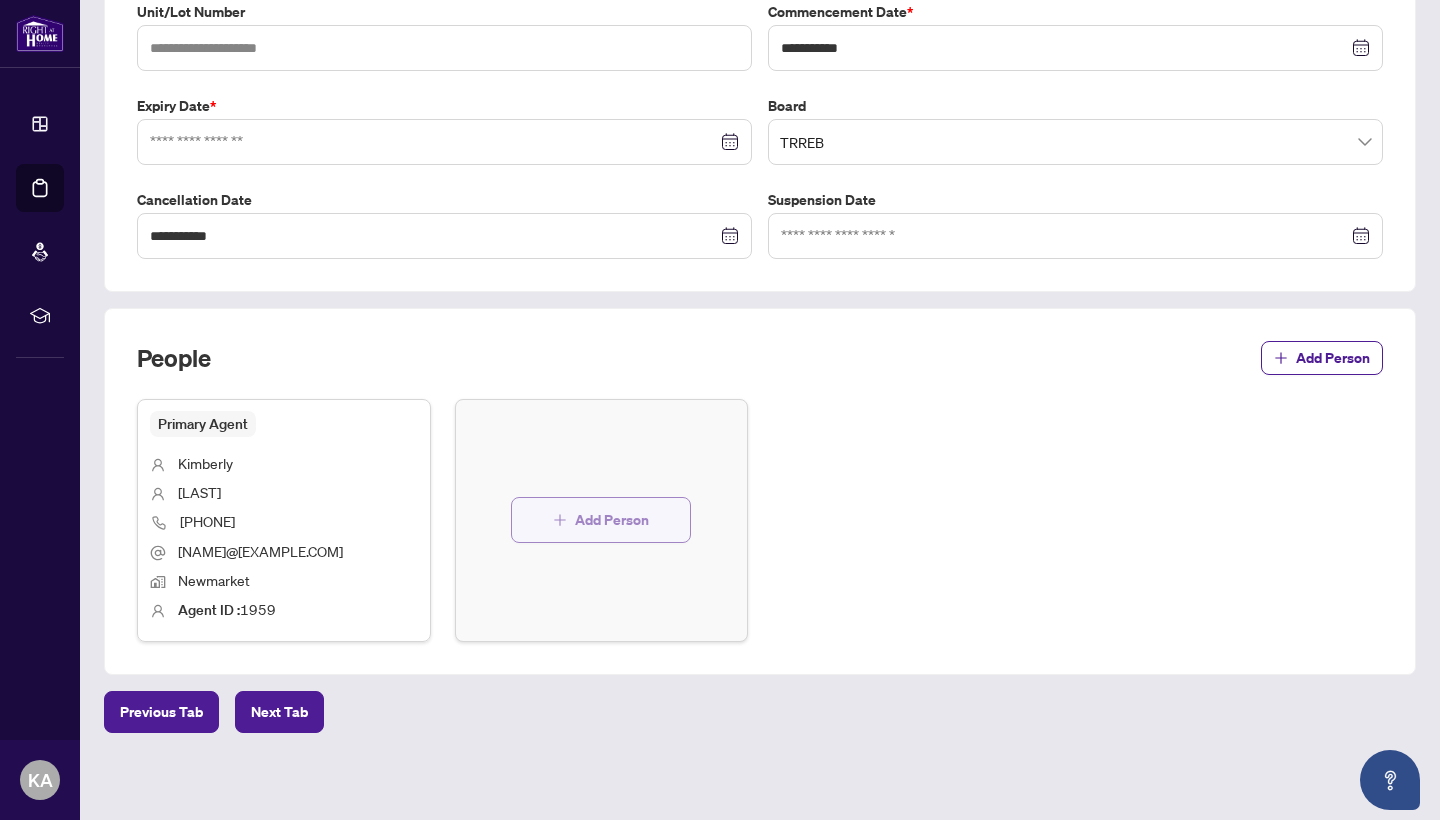 click on "Add Person" at bounding box center (612, 520) 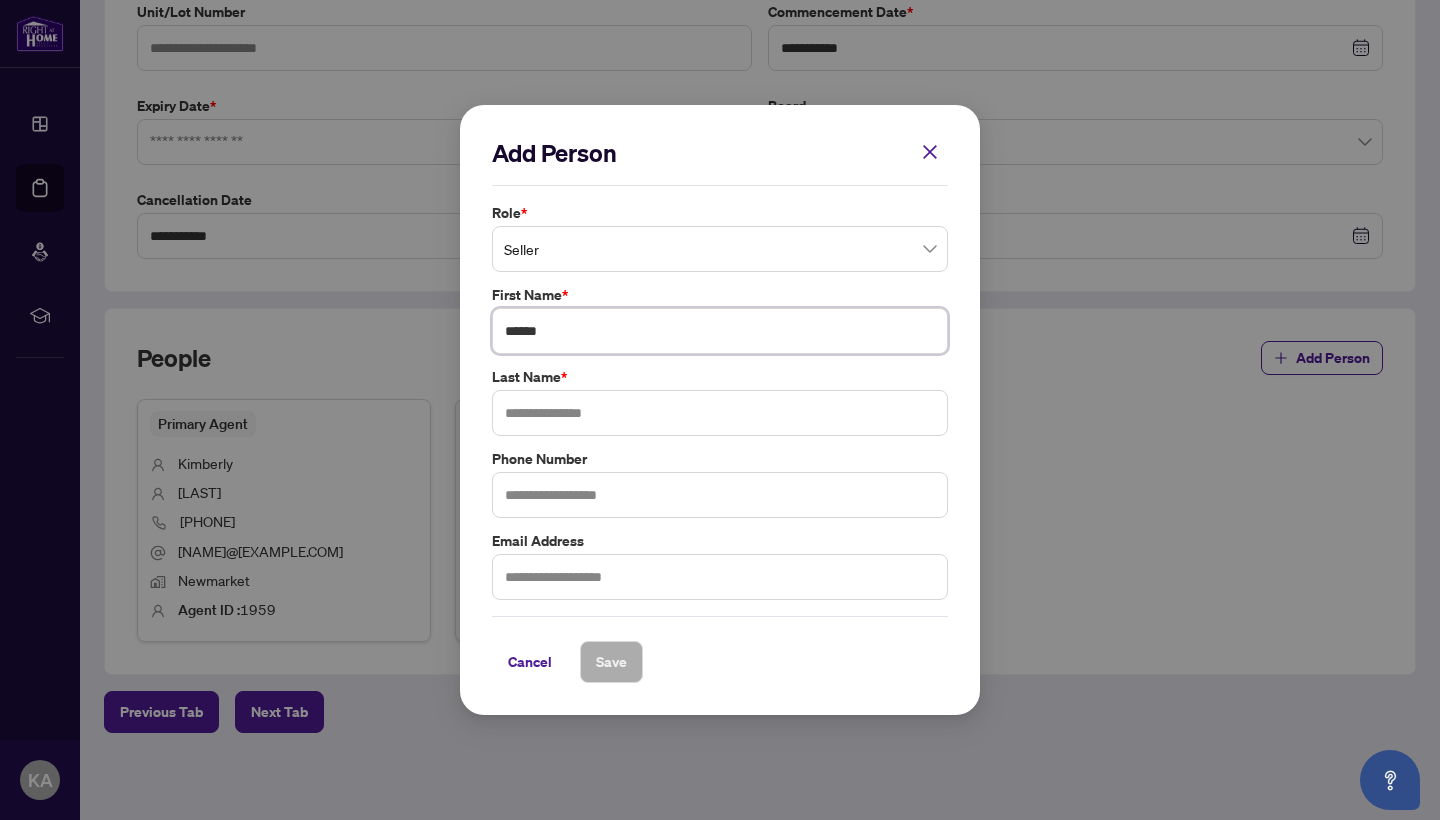 type on "*****" 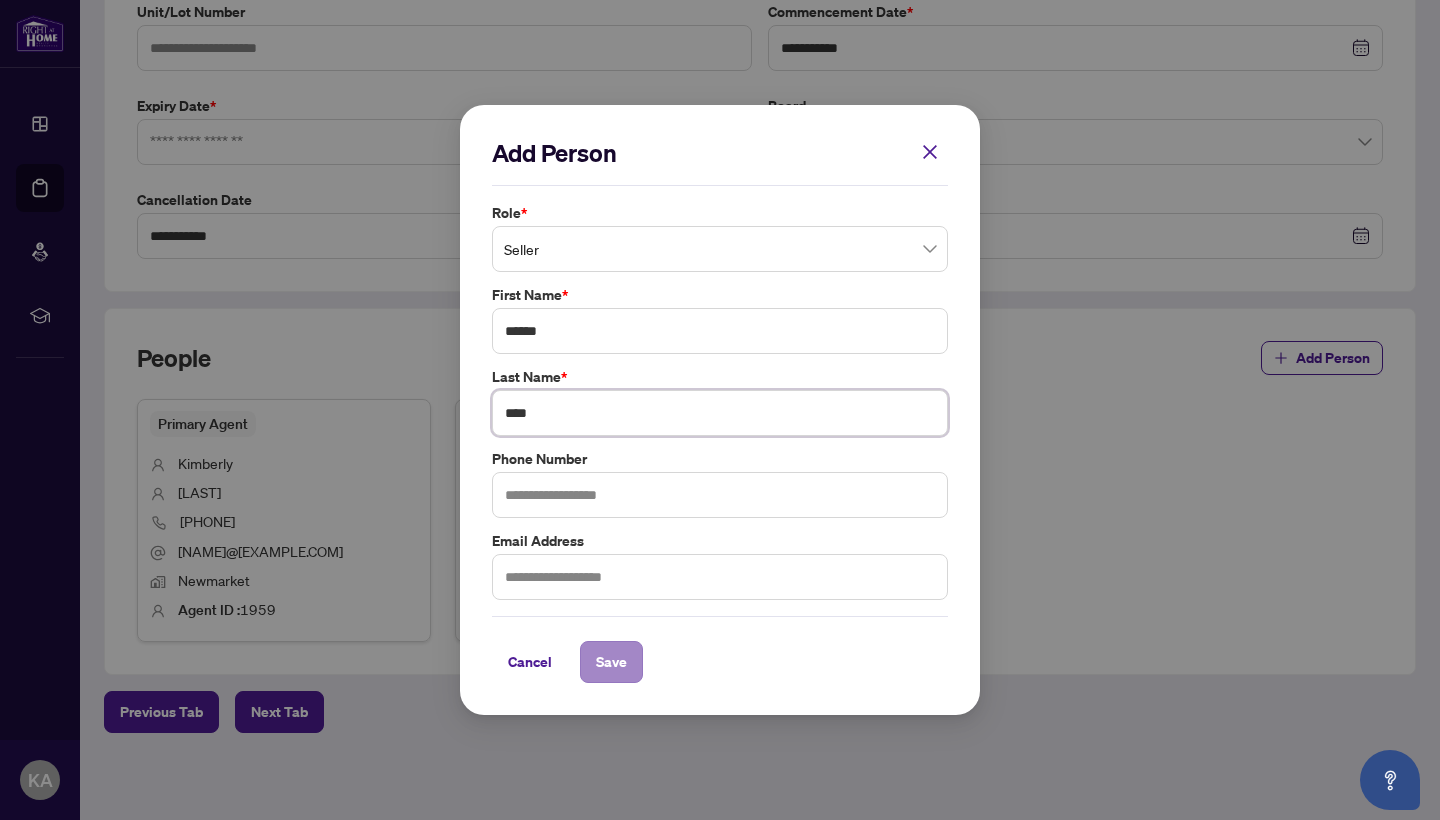 type on "****" 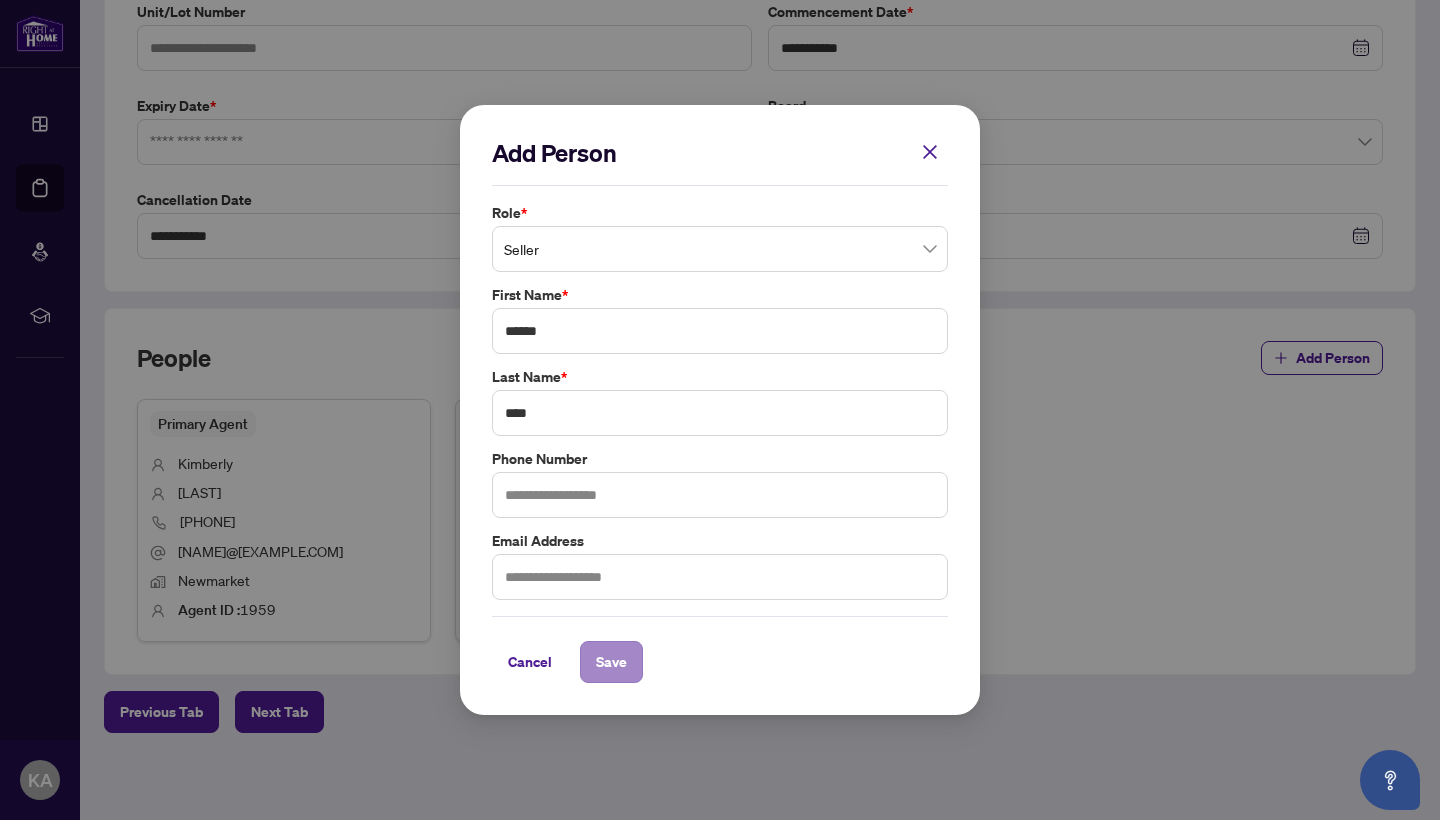 click on "Save" at bounding box center [611, 662] 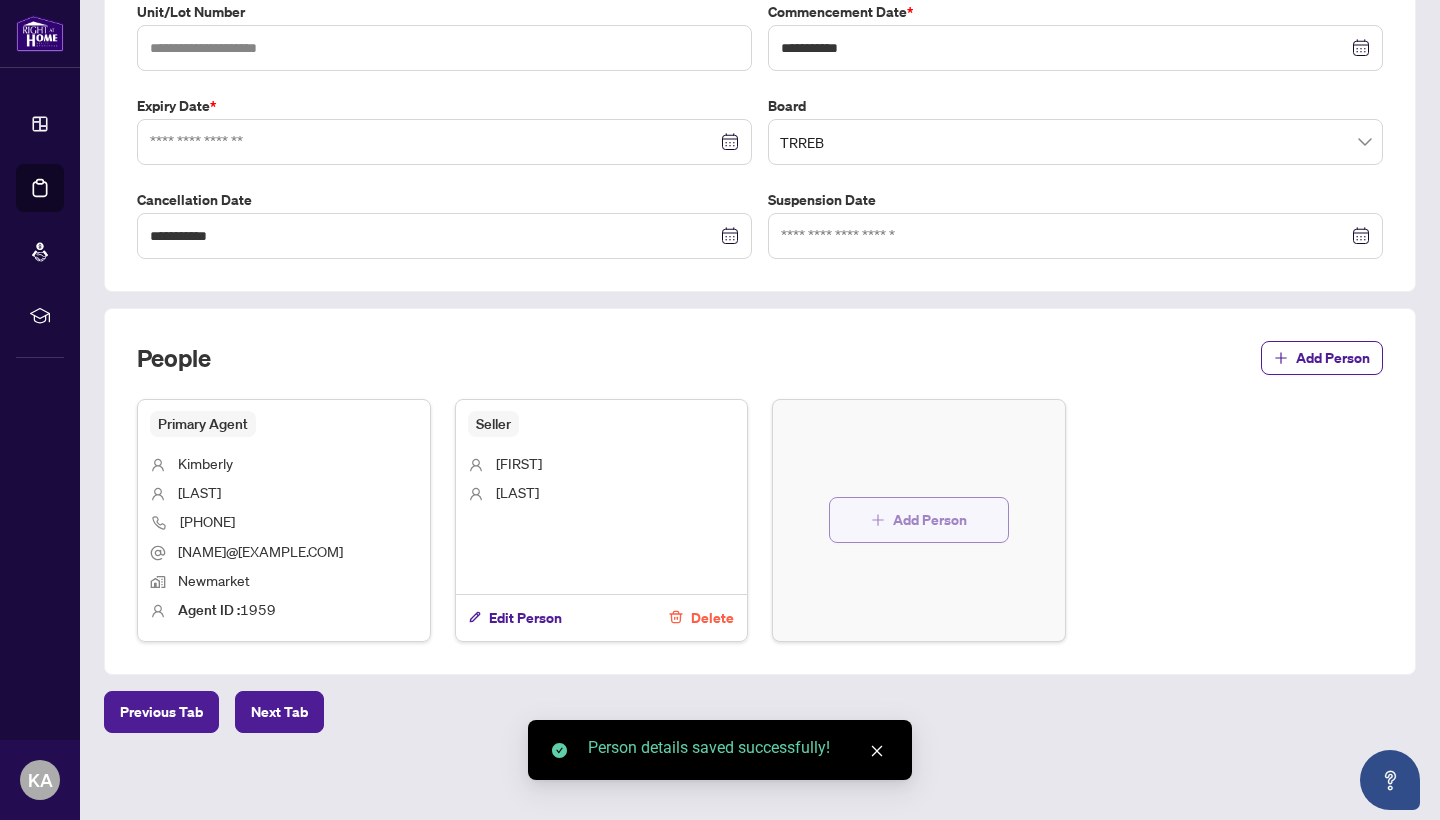 click on "Add Person" at bounding box center [930, 520] 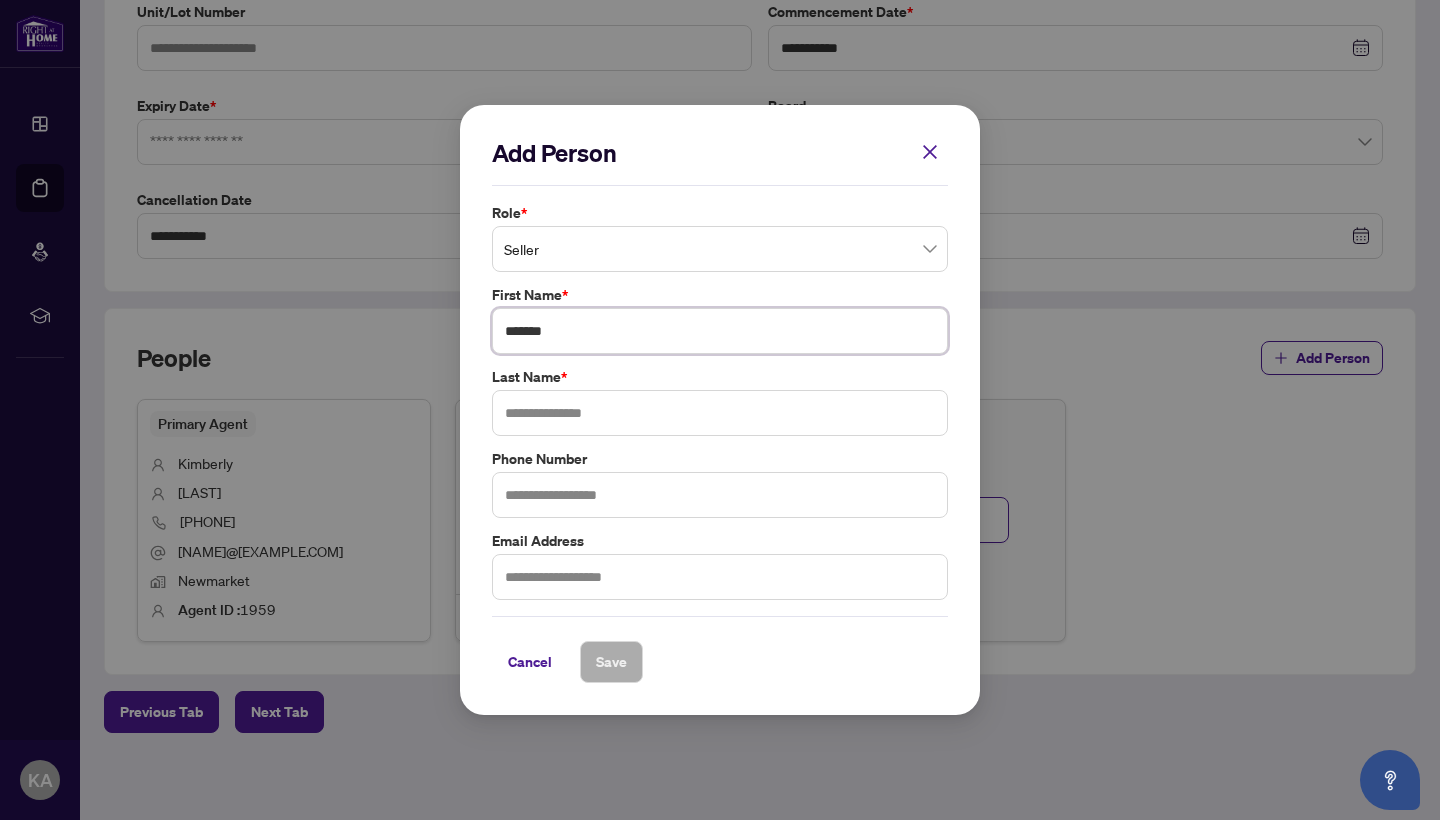 type on "******" 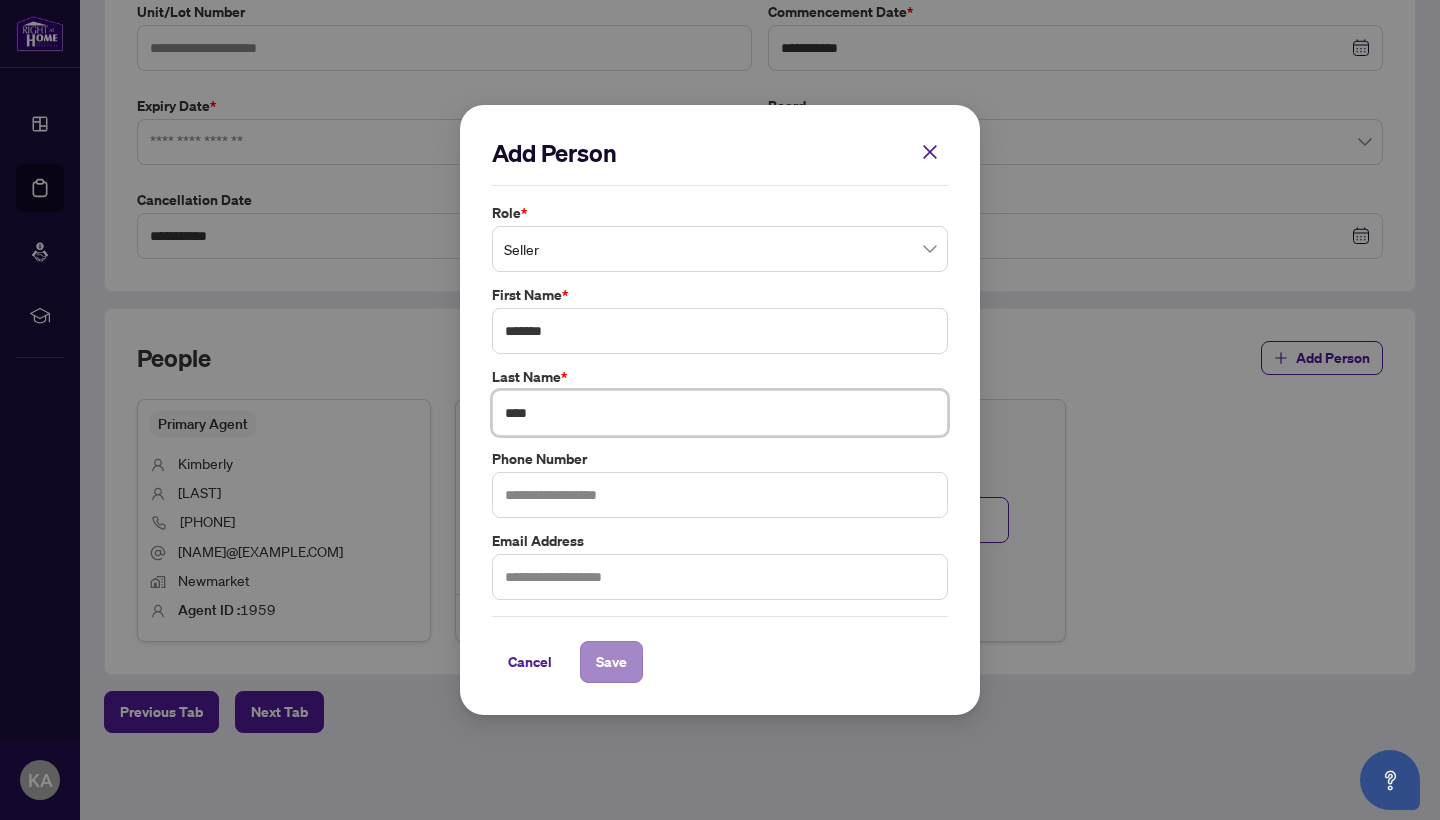 type on "****" 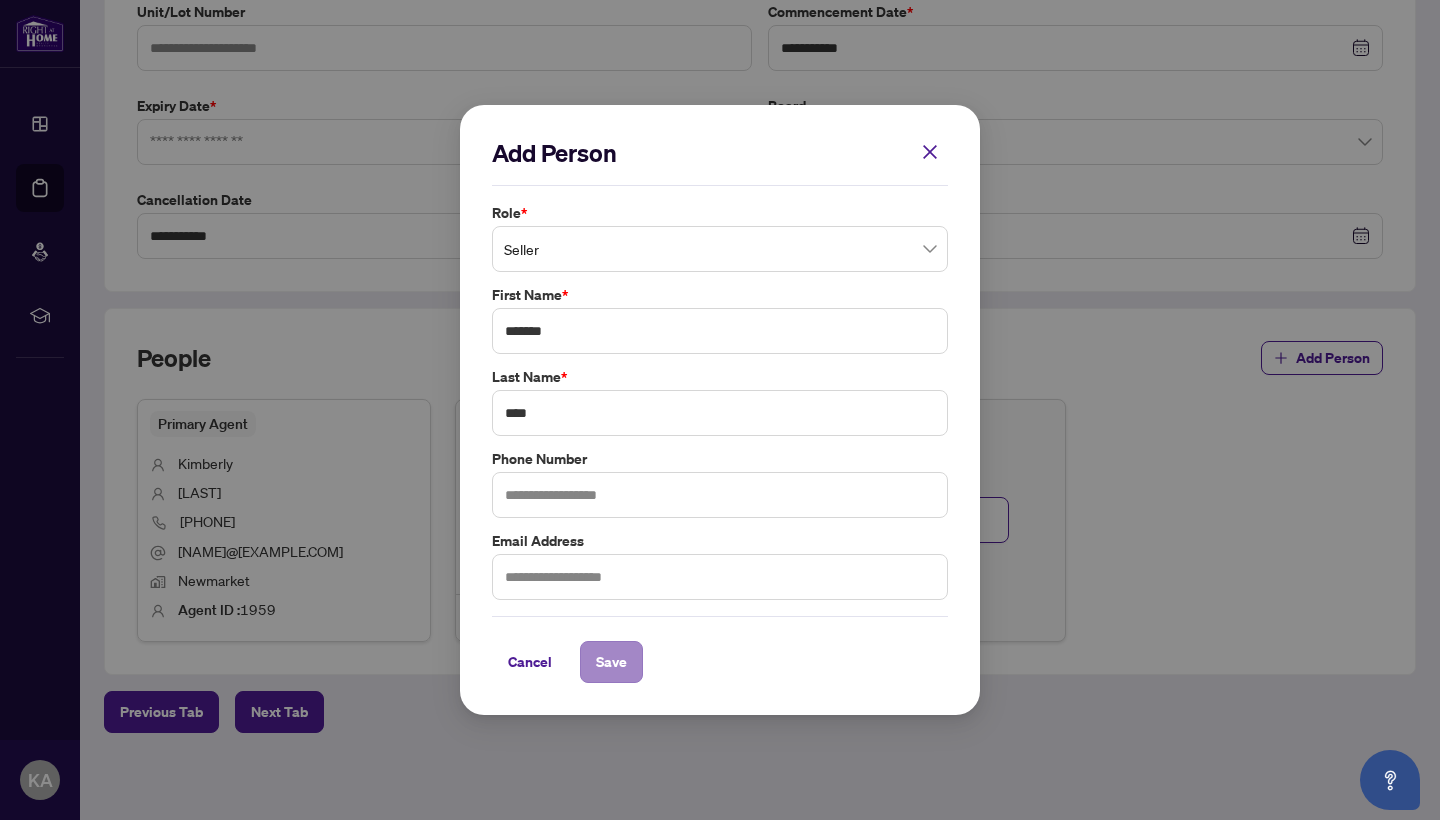 click on "Save" at bounding box center (611, 662) 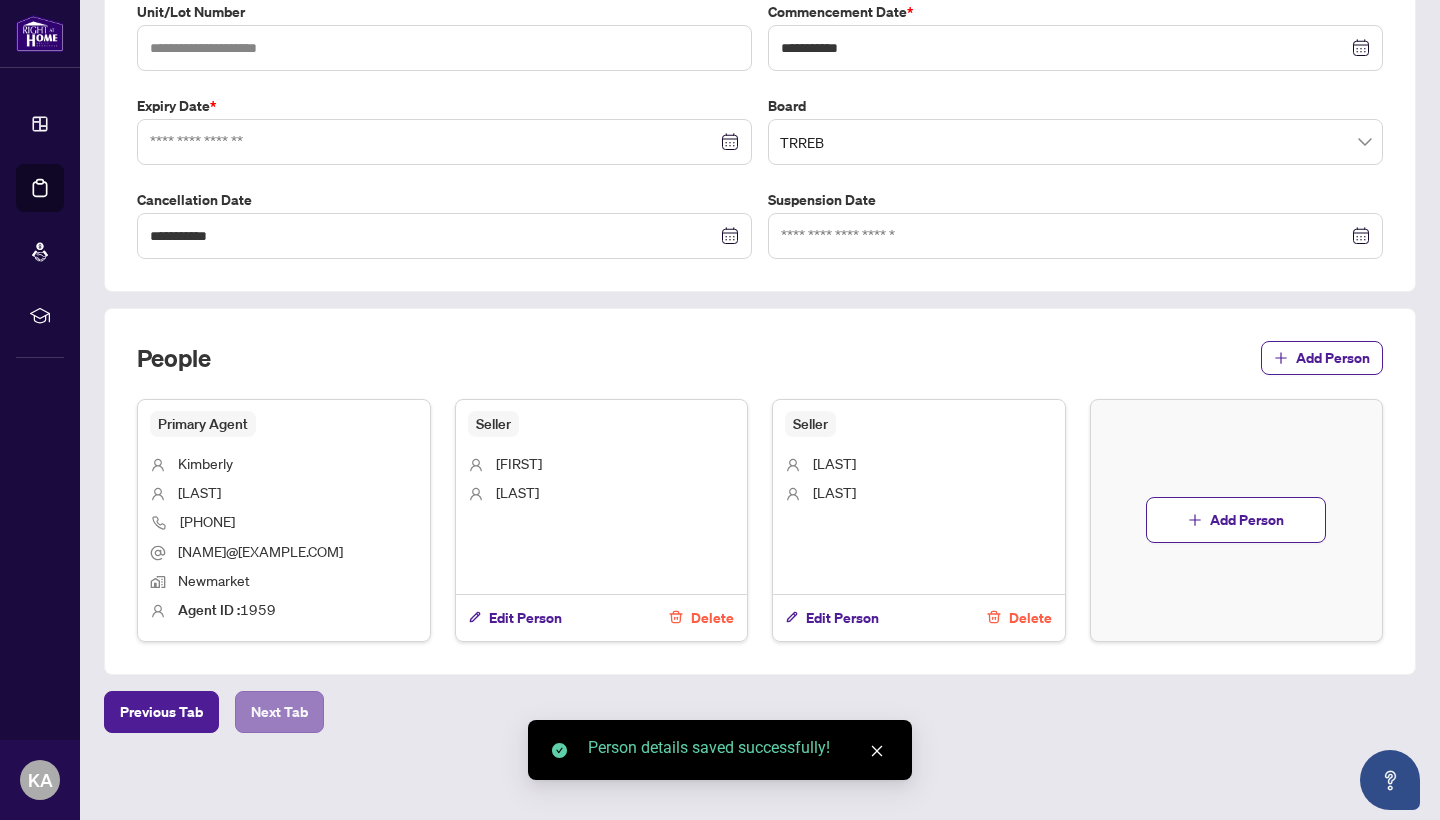 click on "Next Tab" at bounding box center (279, 712) 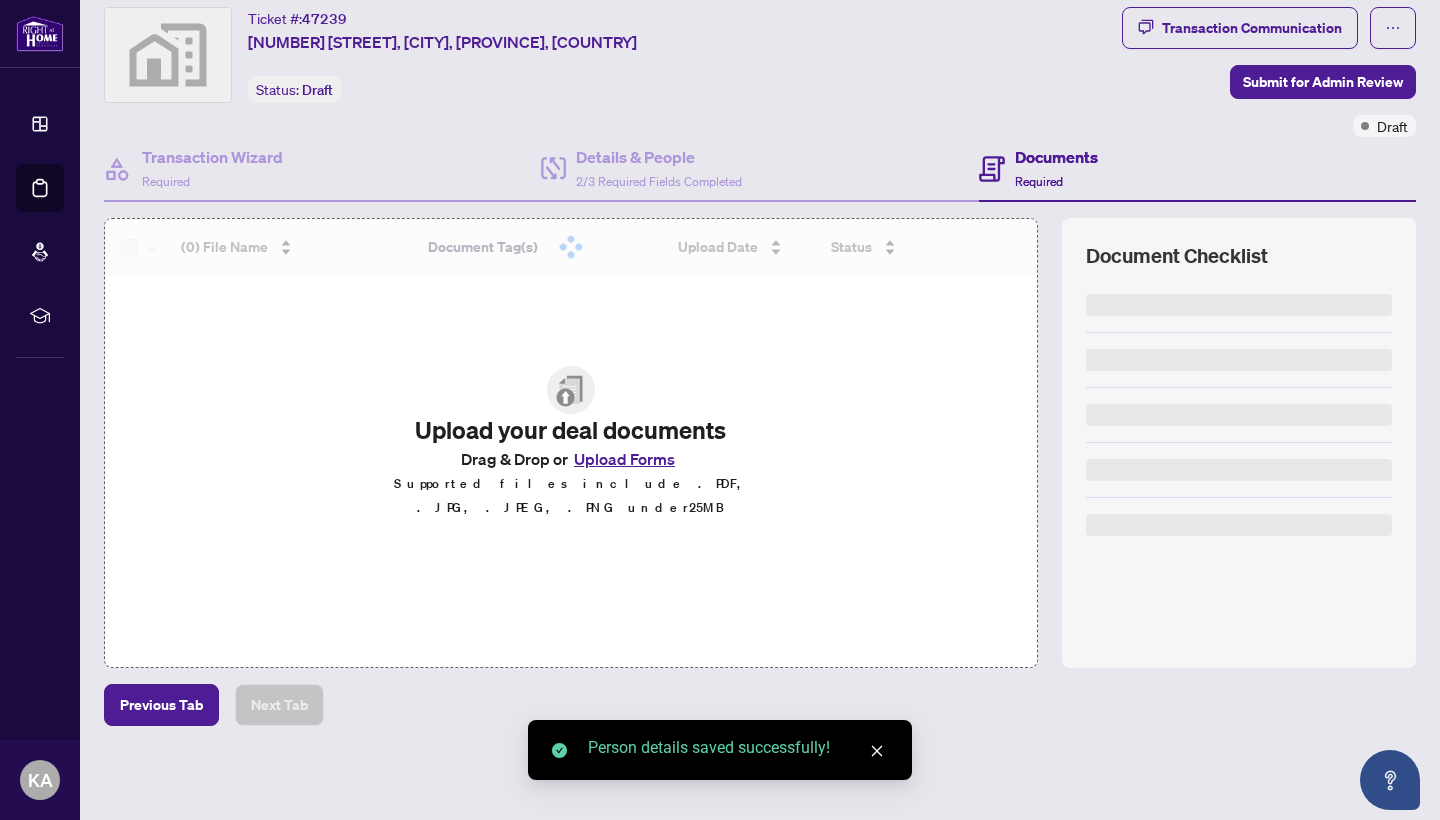 scroll, scrollTop: 55, scrollLeft: 0, axis: vertical 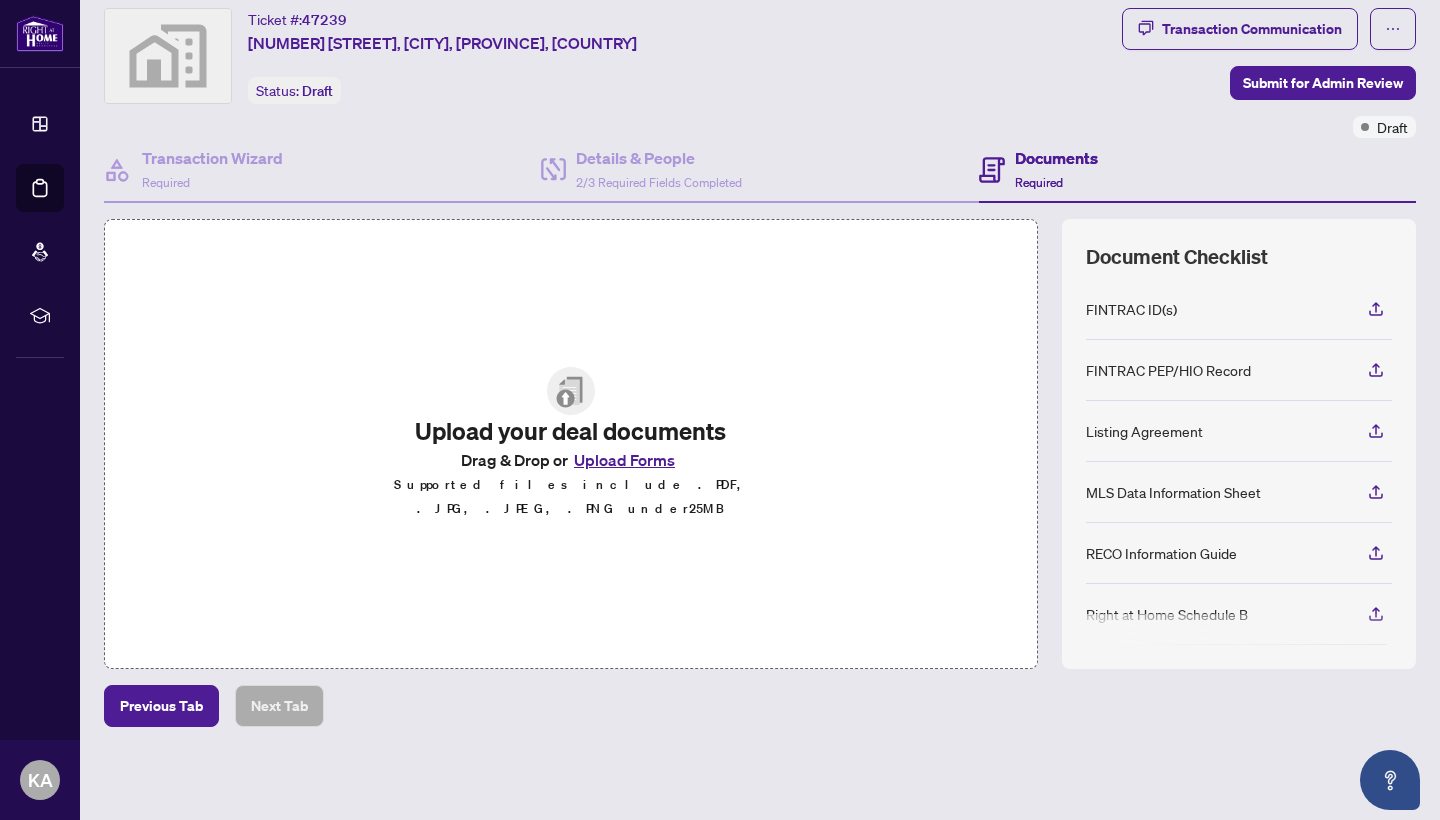 click on "Upload Forms" at bounding box center [624, 460] 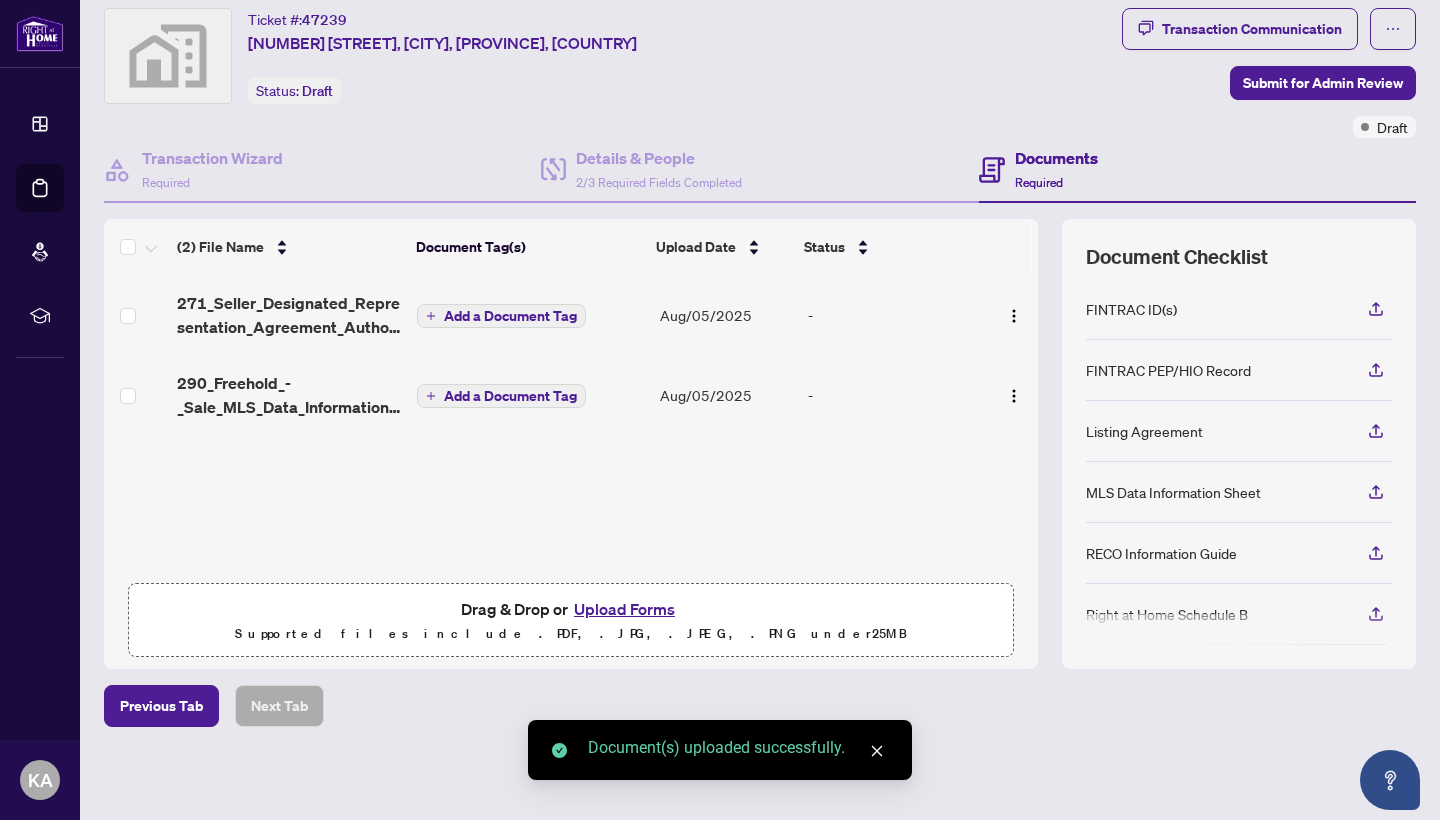 click on "Upload Forms" at bounding box center [624, 609] 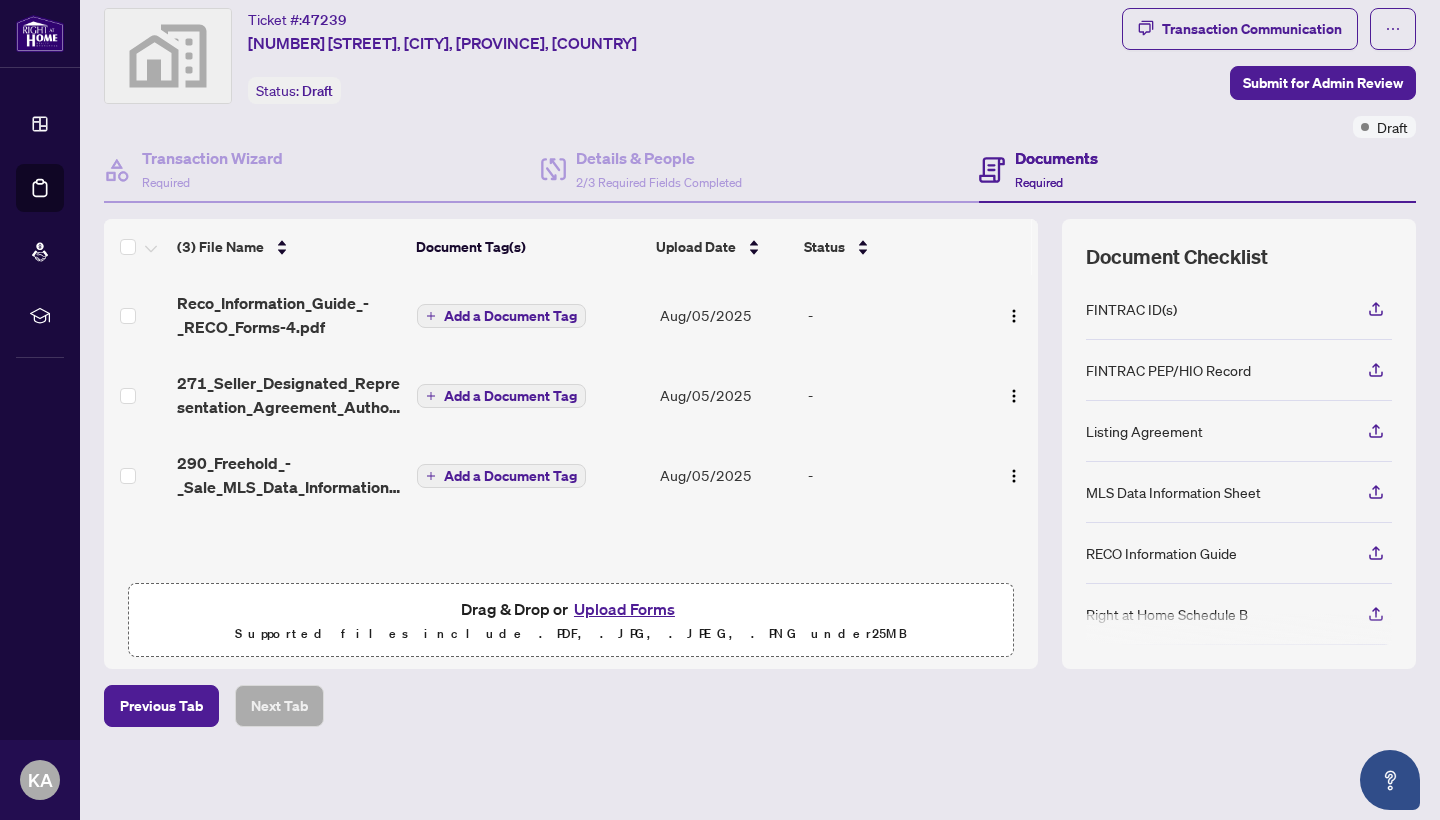 scroll, scrollTop: 0, scrollLeft: 0, axis: both 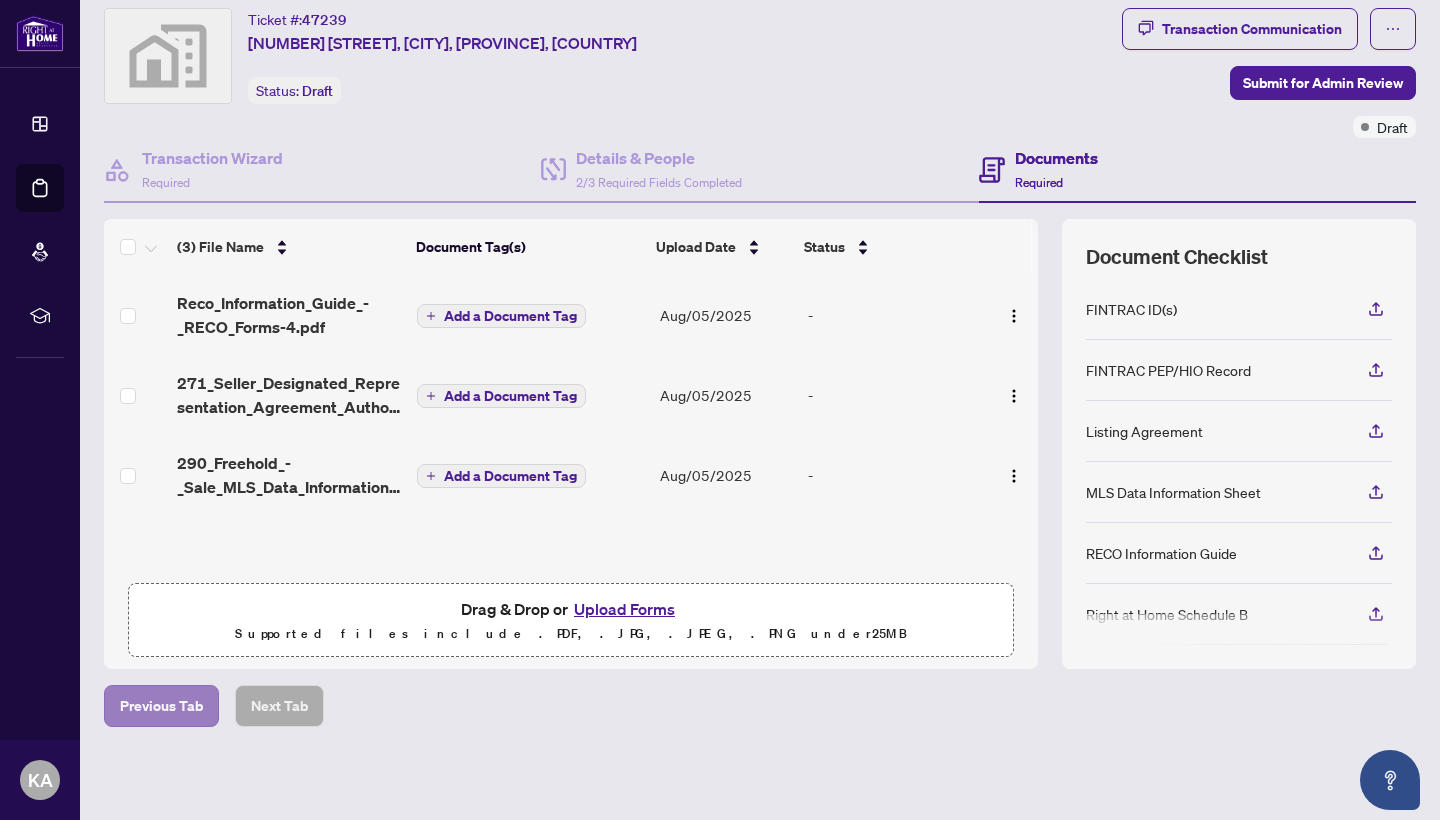 click on "Previous Tab" at bounding box center (161, 706) 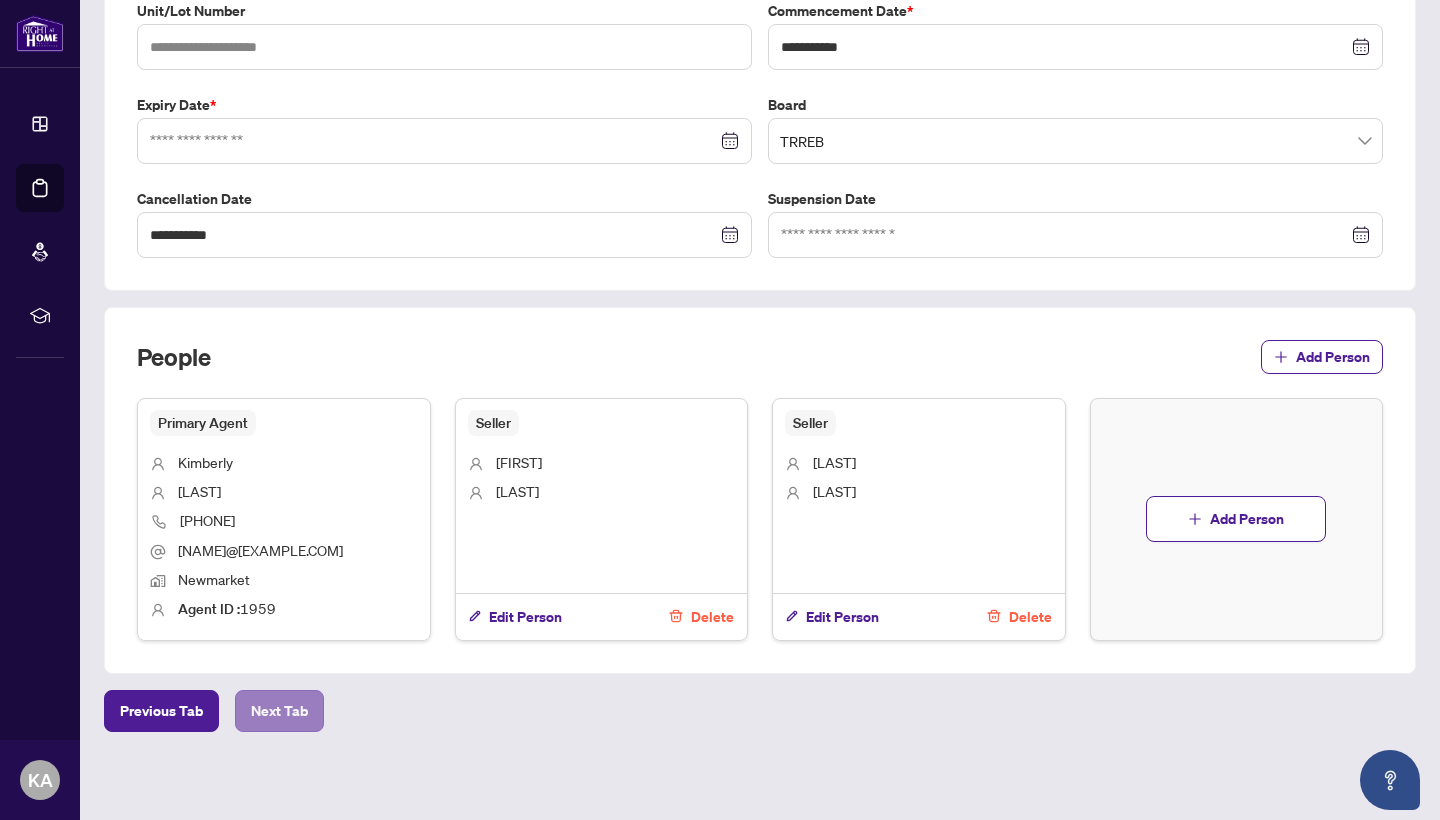 scroll, scrollTop: 456, scrollLeft: 0, axis: vertical 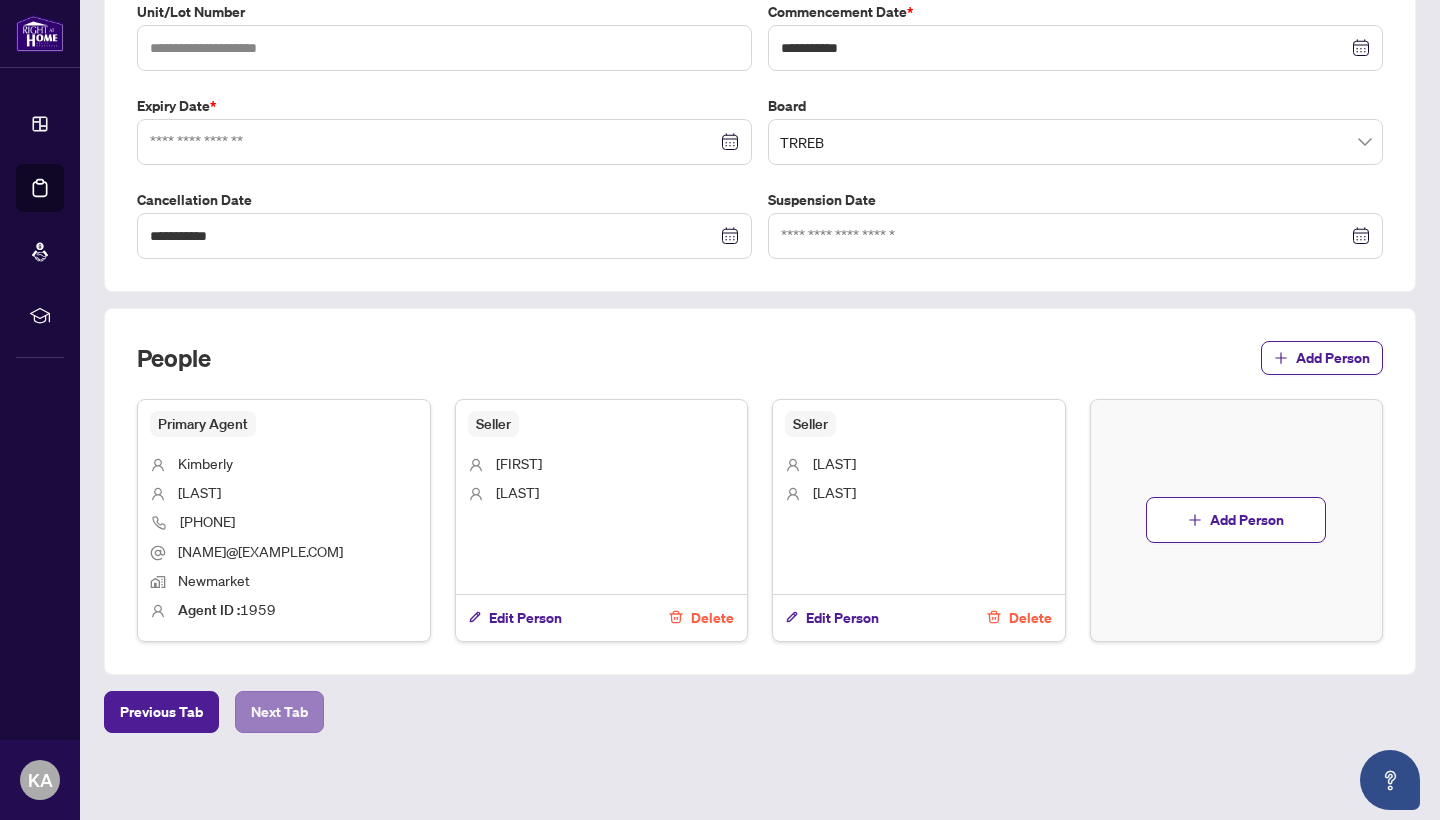 click on "Next Tab" at bounding box center [279, 712] 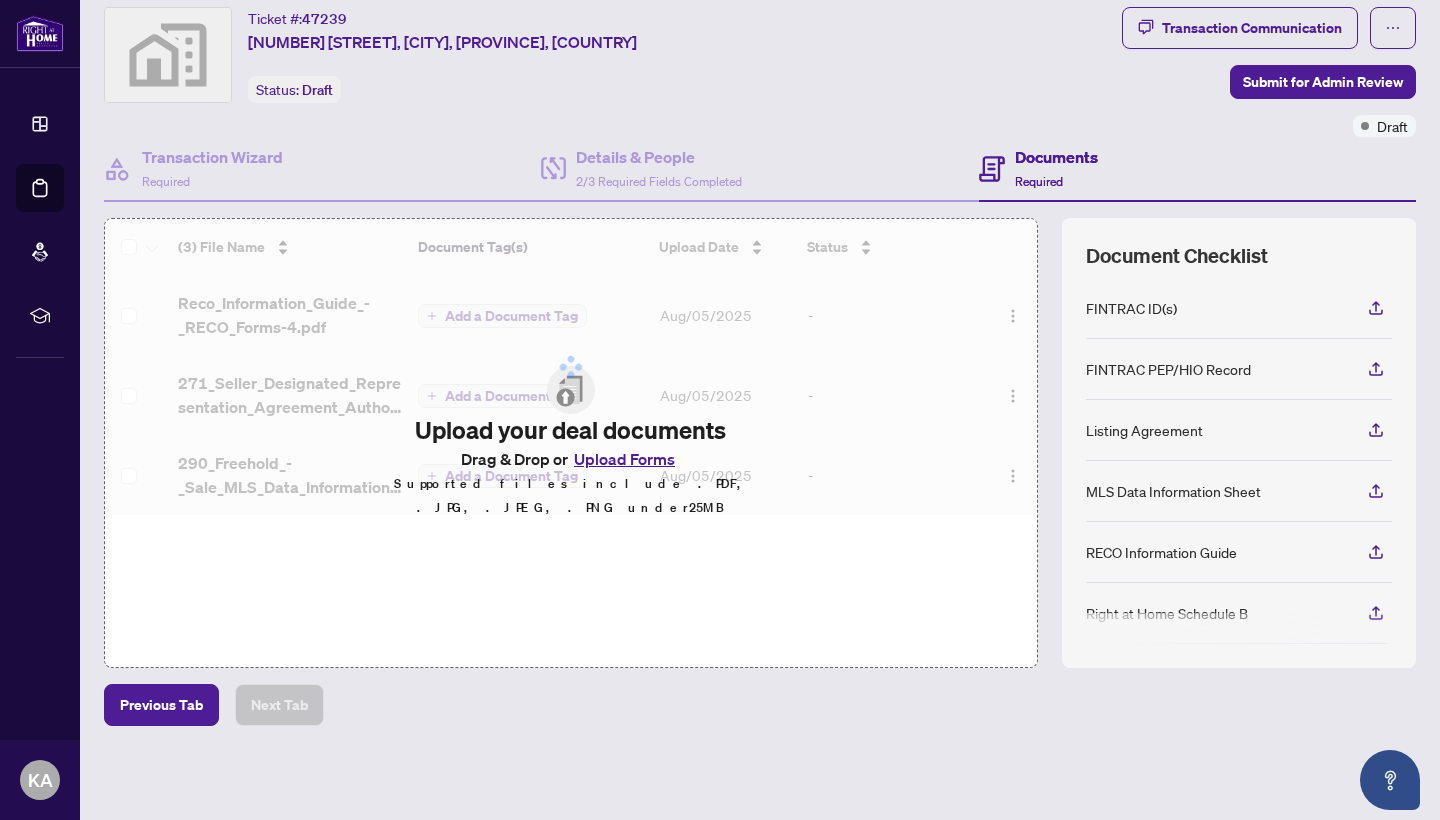 scroll, scrollTop: 55, scrollLeft: 0, axis: vertical 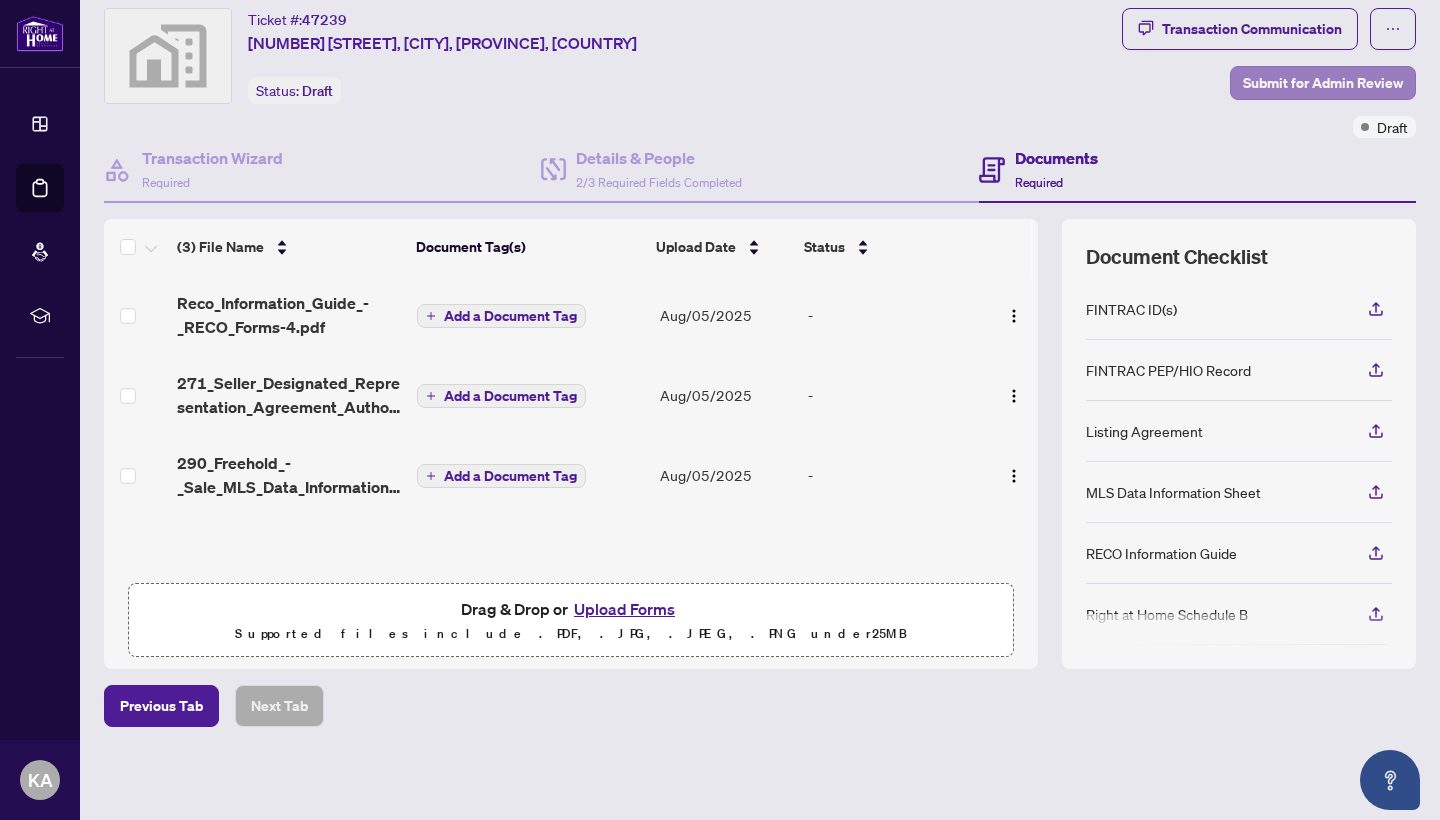 click on "Submit for Admin Review" at bounding box center [1323, 83] 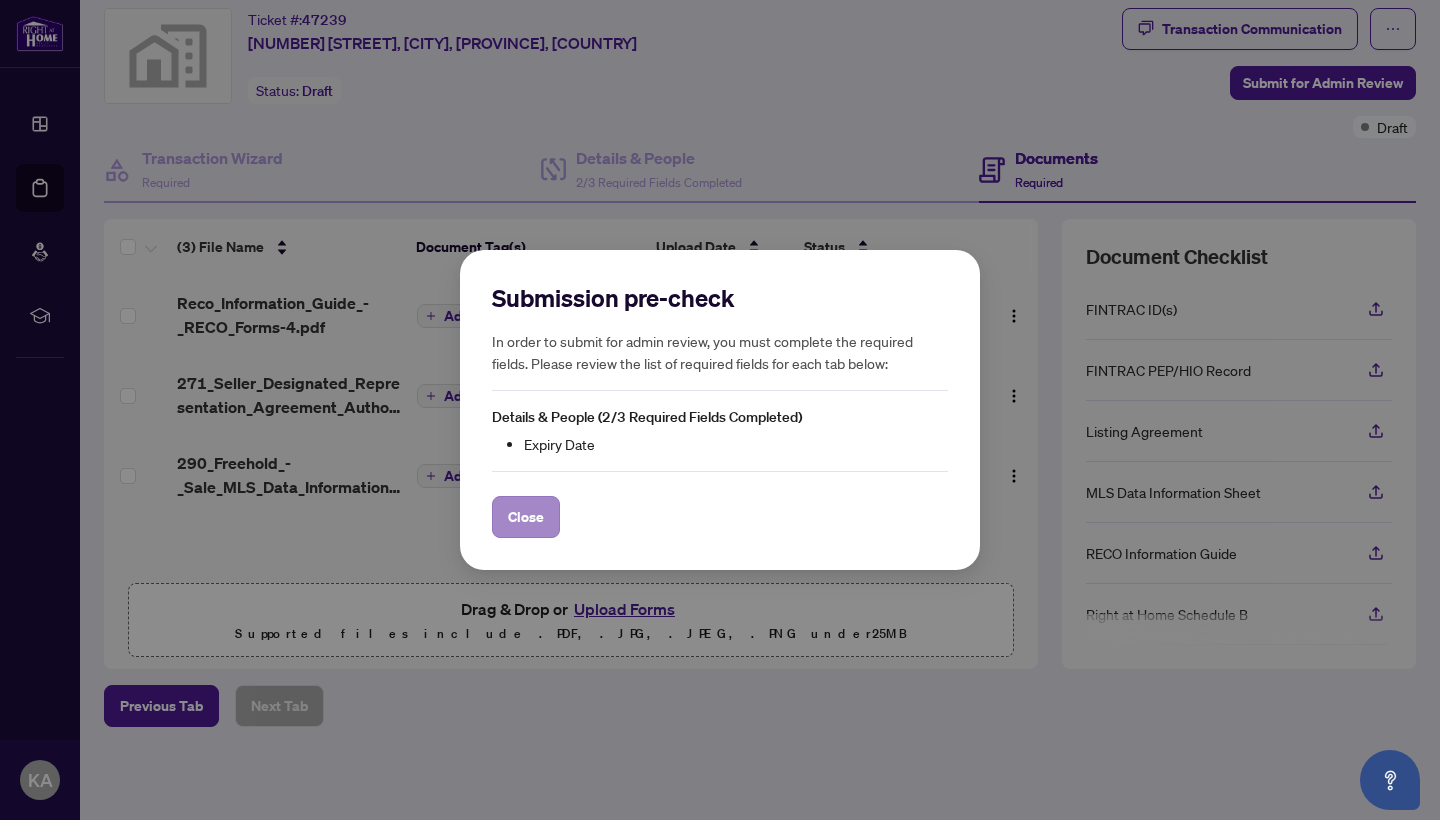 click on "Close" at bounding box center [526, 517] 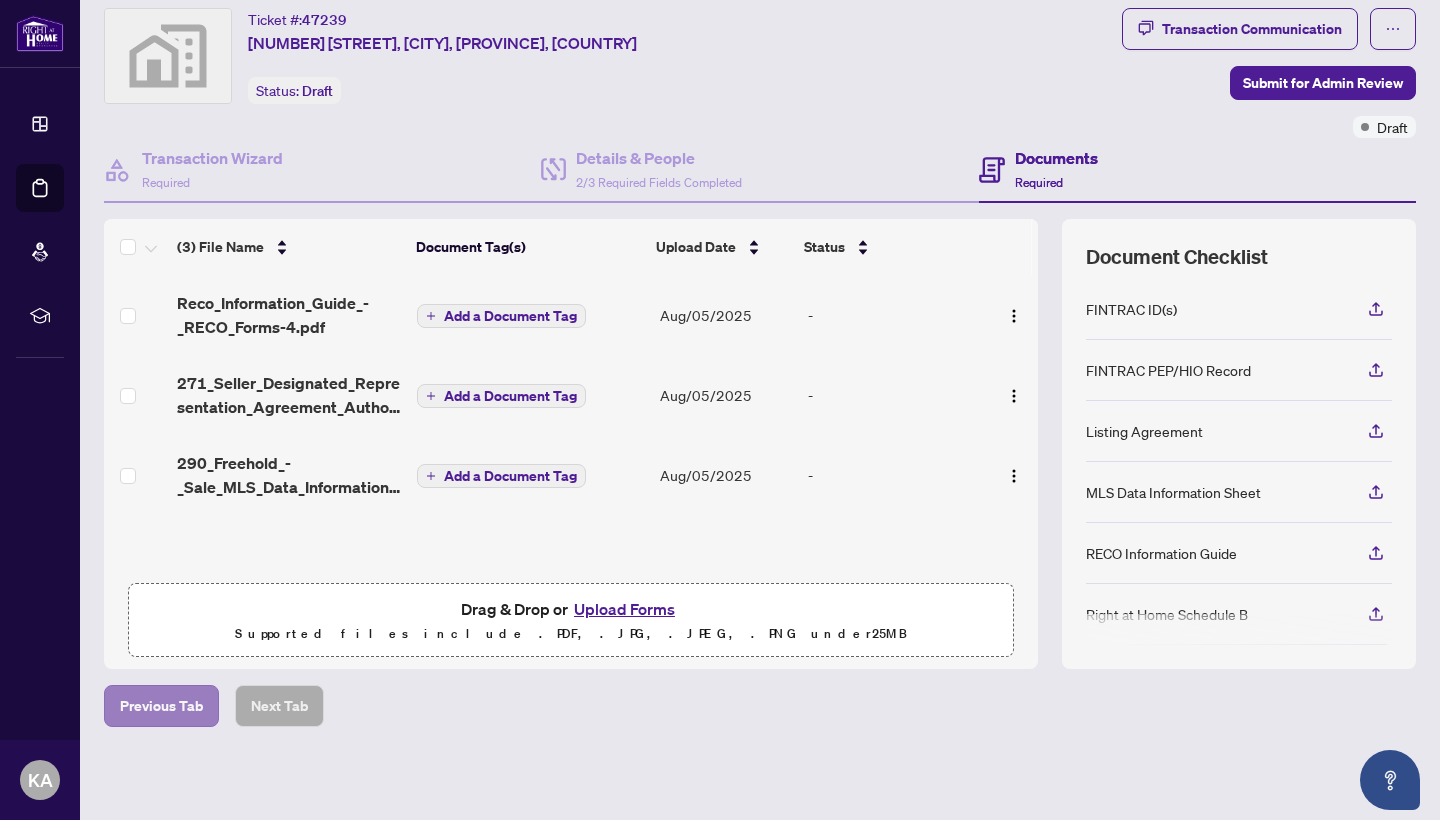 click on "Previous Tab" at bounding box center [161, 706] 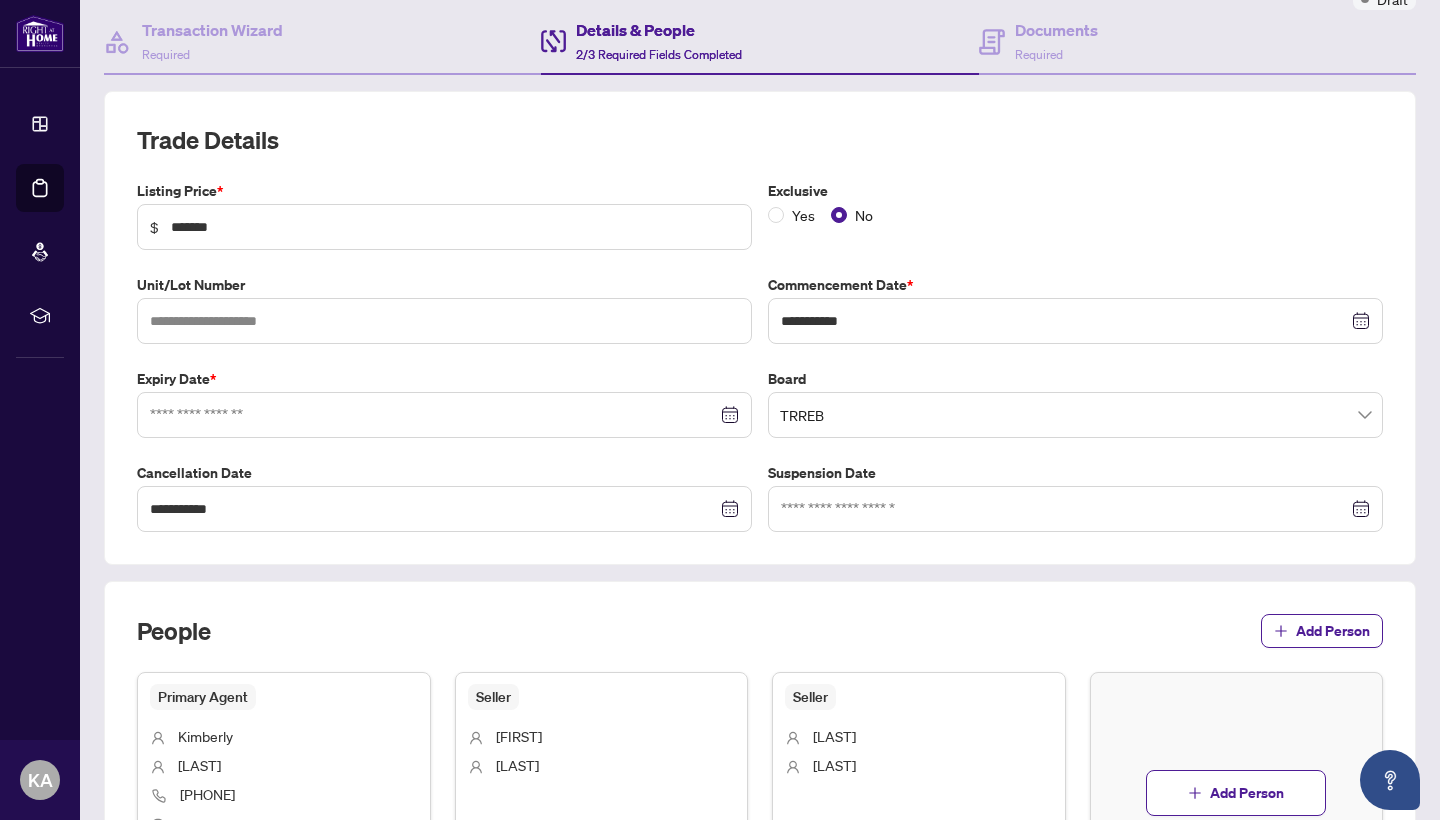 scroll, scrollTop: 192, scrollLeft: 0, axis: vertical 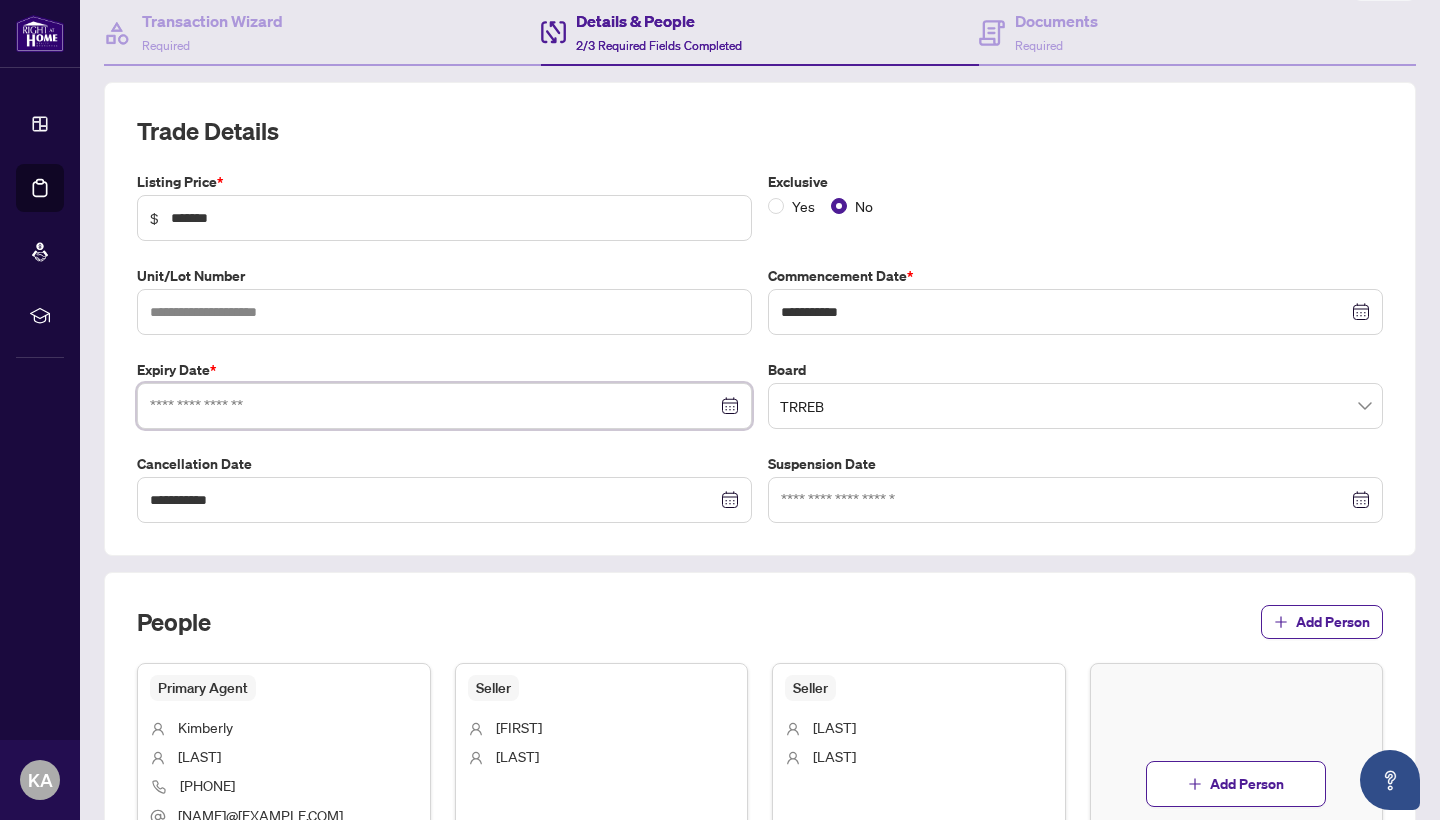 click at bounding box center (433, 406) 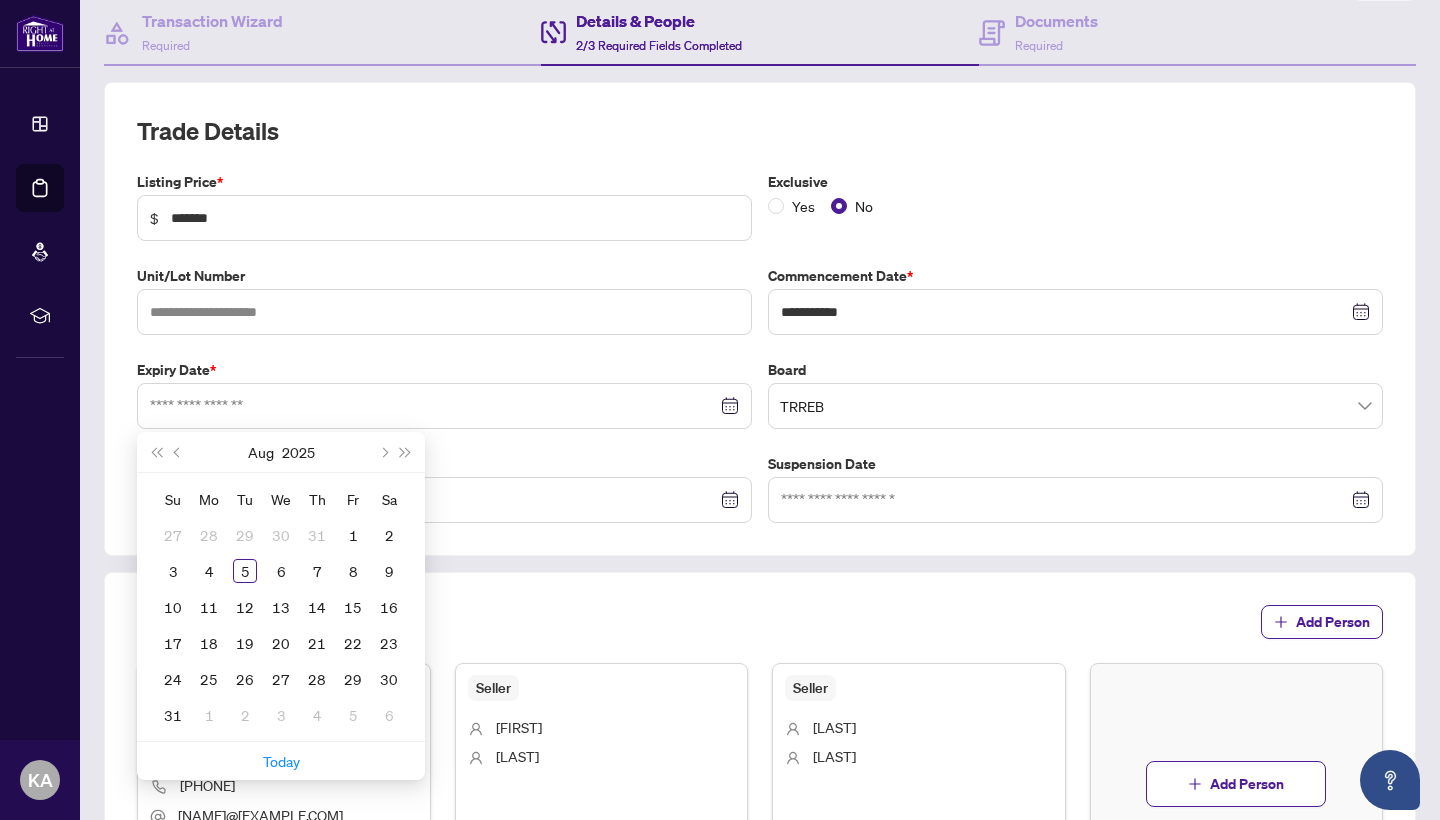 click on "**********" at bounding box center (760, 347) 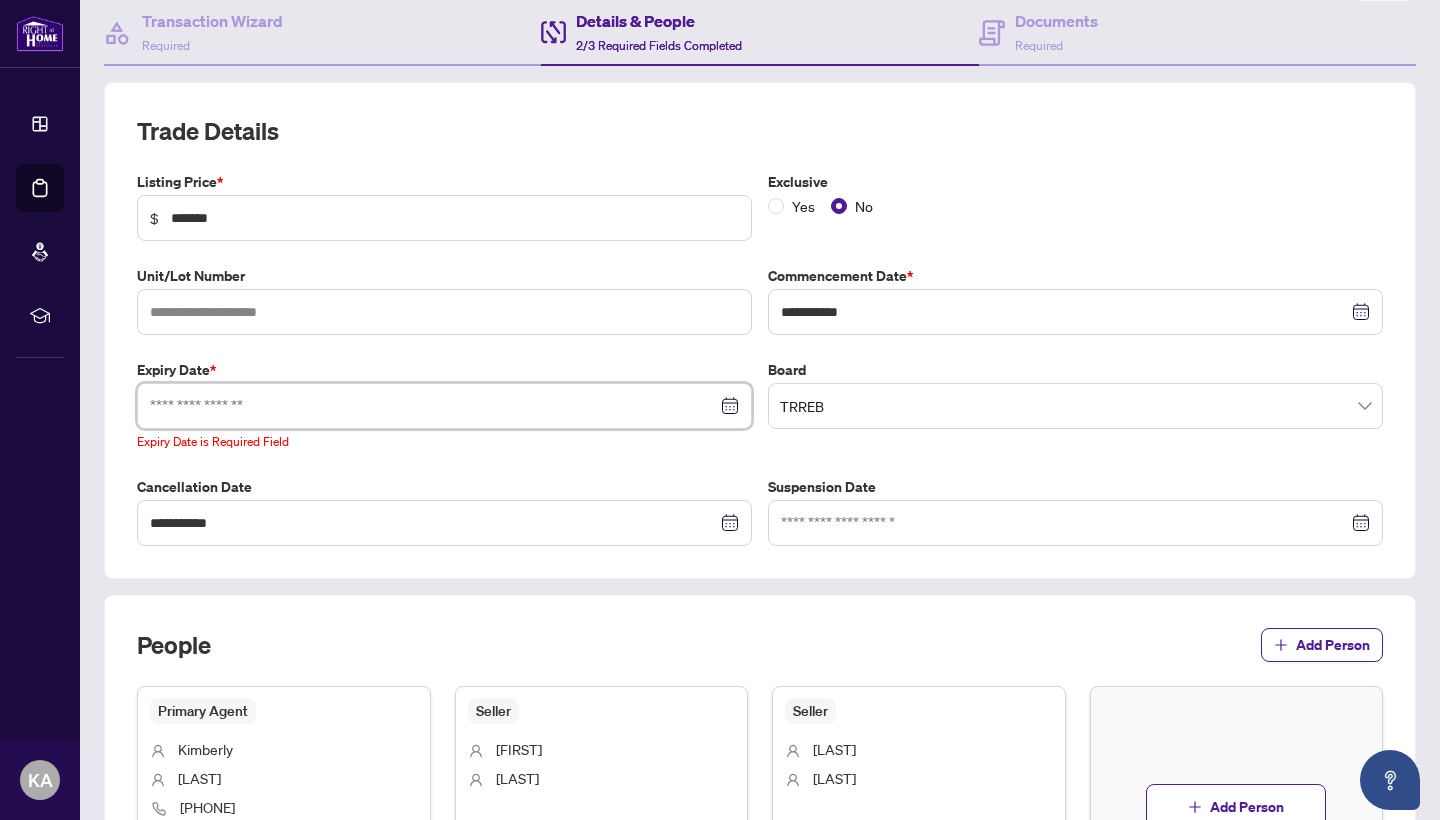click at bounding box center (433, 406) 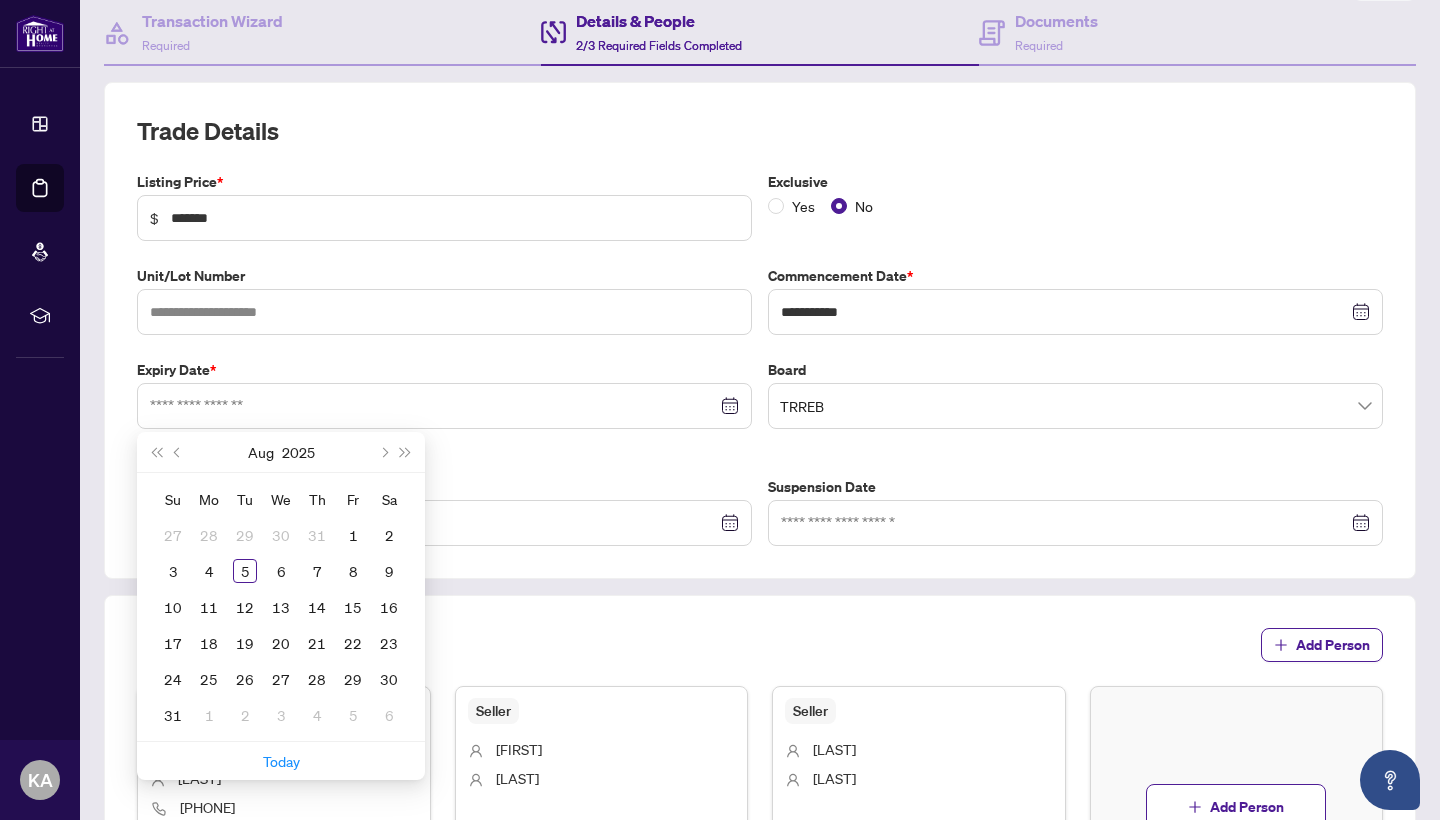click on "Expiry Date * Aug 2025 Su Mo Tu We Th Fr Sa 27 28 29 30 31 1 2 3 4 5 6 7 8 9 10 11 12 13 14 15 16 17 18 19 20 21 22 23 24 25 26 27 28 29 30 31 1 2 3 4 5 6 Today Expiry Date is Required Field" at bounding box center (444, 405) 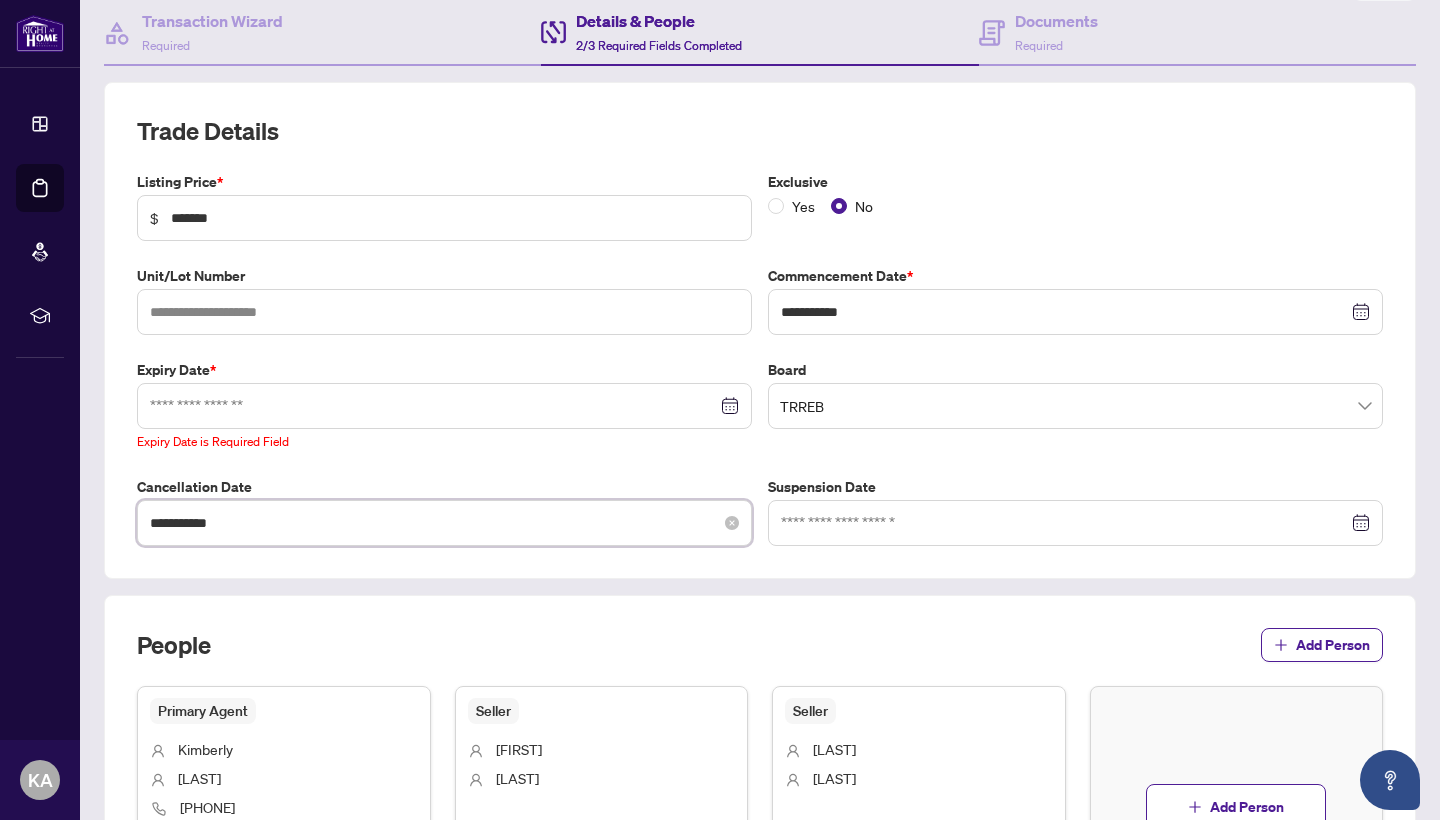 click on "**********" at bounding box center (433, 523) 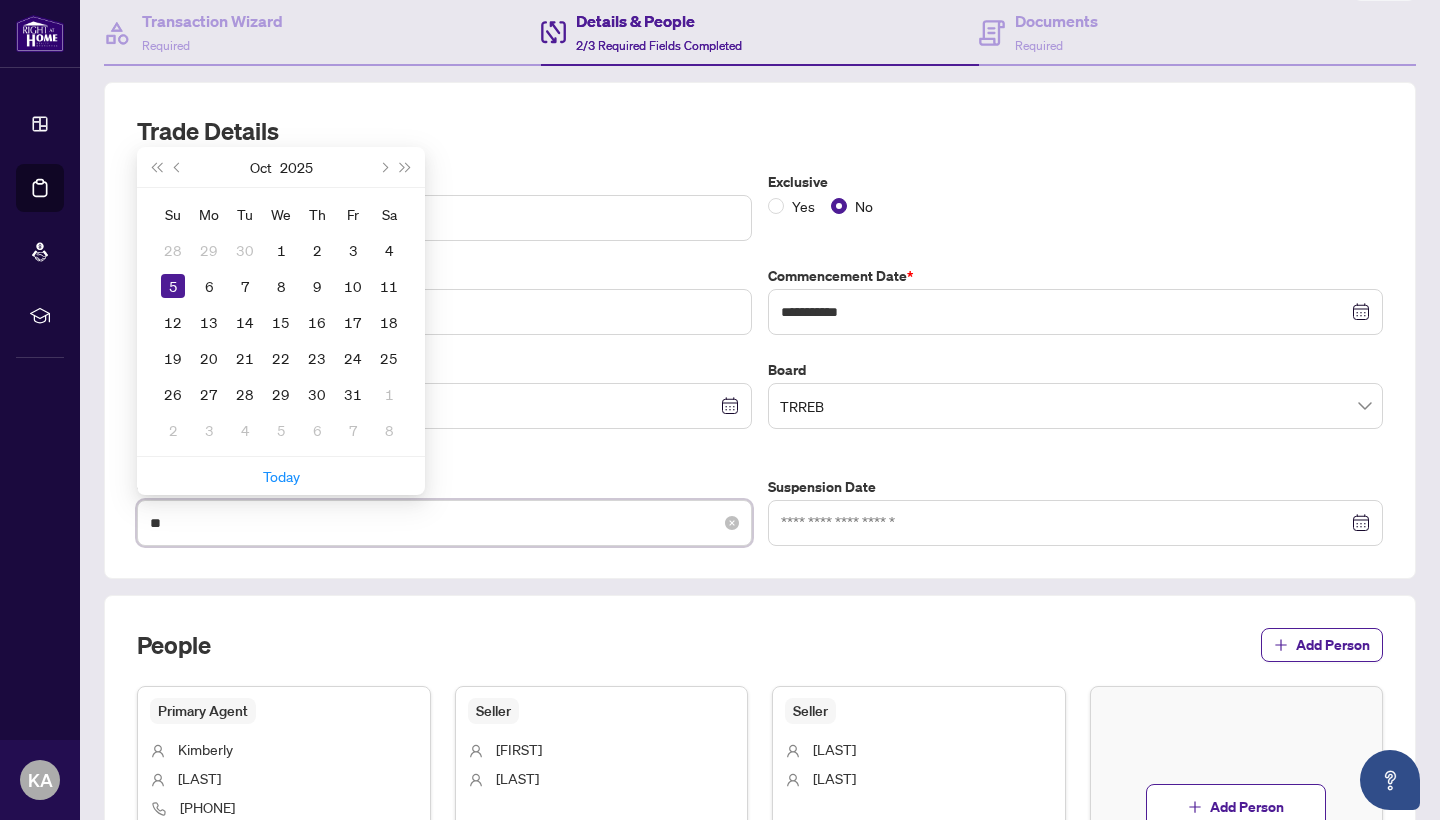 type on "*" 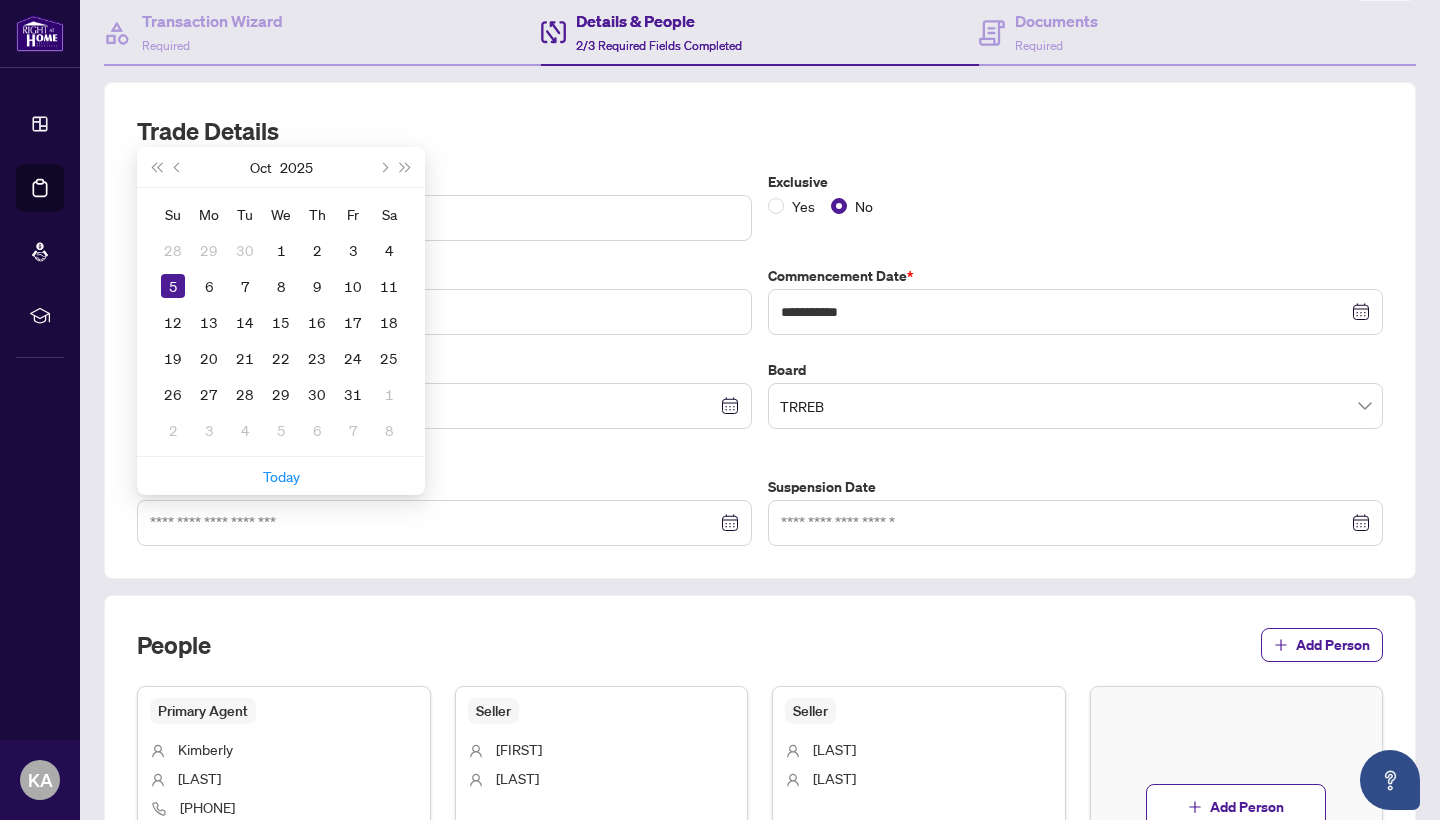 type on "**********" 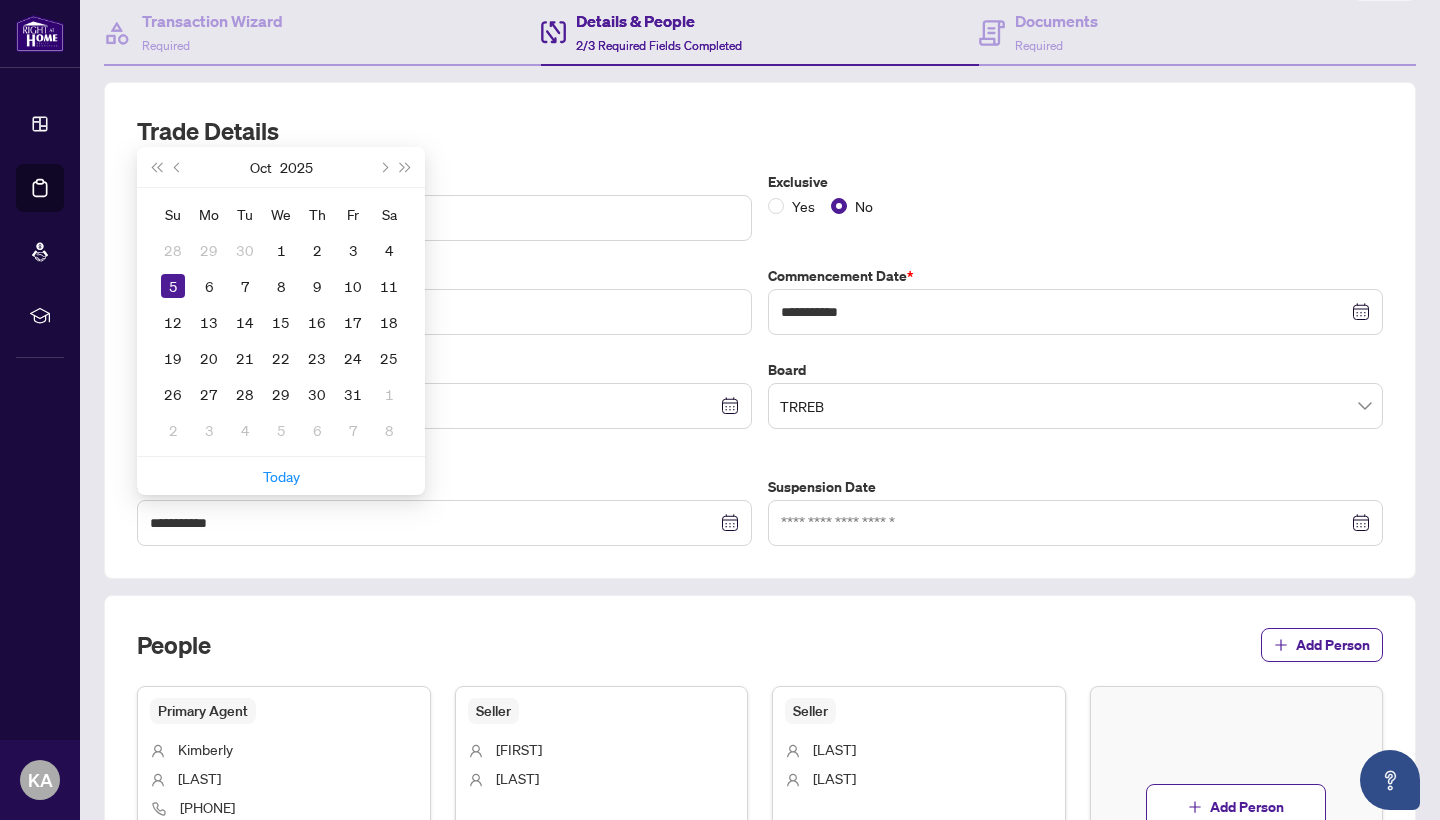 click on "Expiry Date * Aug 2025 Su Mo Tu We Th Fr Sa 27 28 29 30 31 1 2 3 4 5 6 7 8 9 10 11 12 13 14 15 16 17 18 19 20 21 22 23 24 25 26 27 28 29 30 31 1 2 3 4 5 6 Today Expiry Date is Required Field" at bounding box center [444, 405] 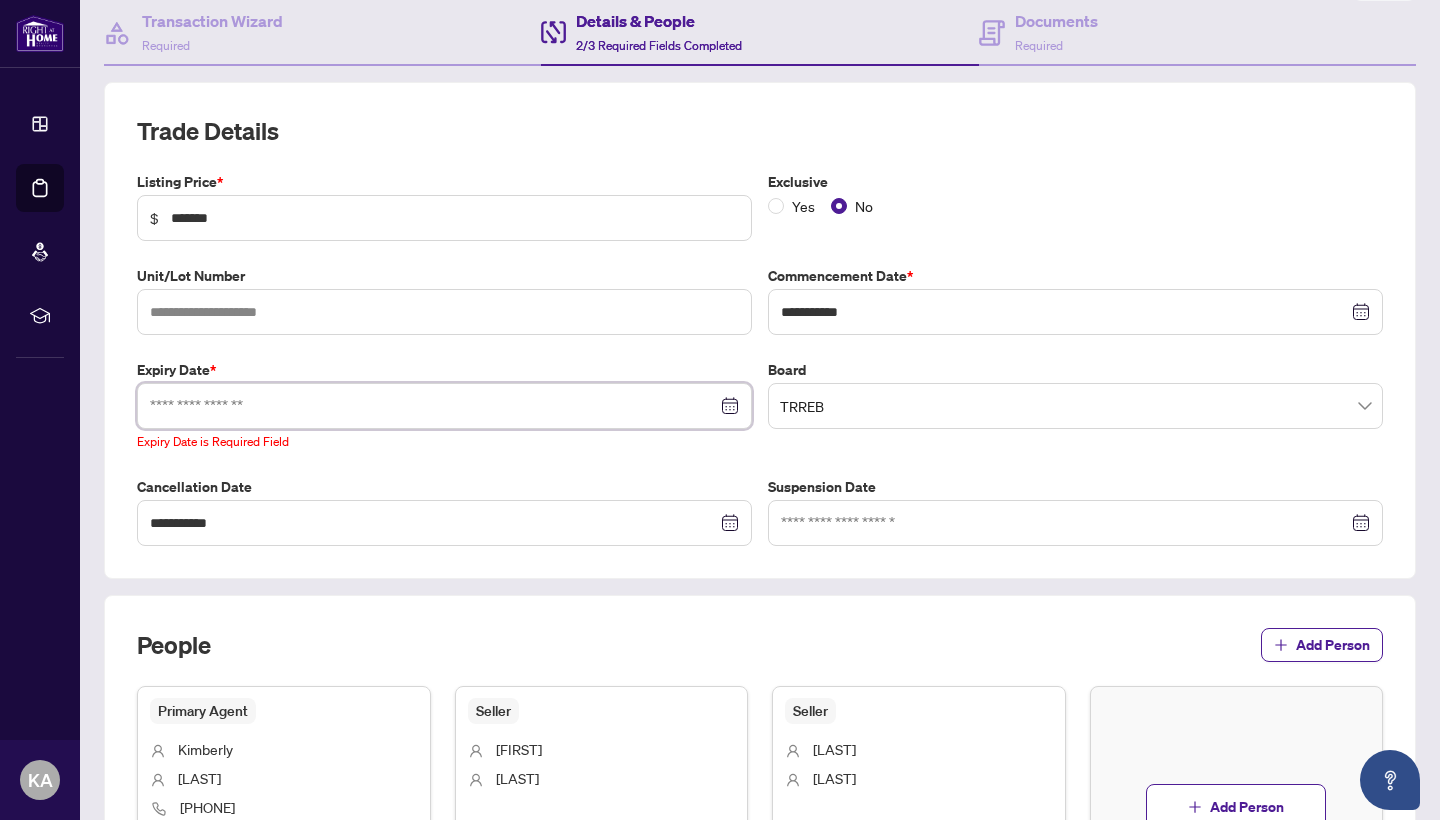 click at bounding box center (433, 406) 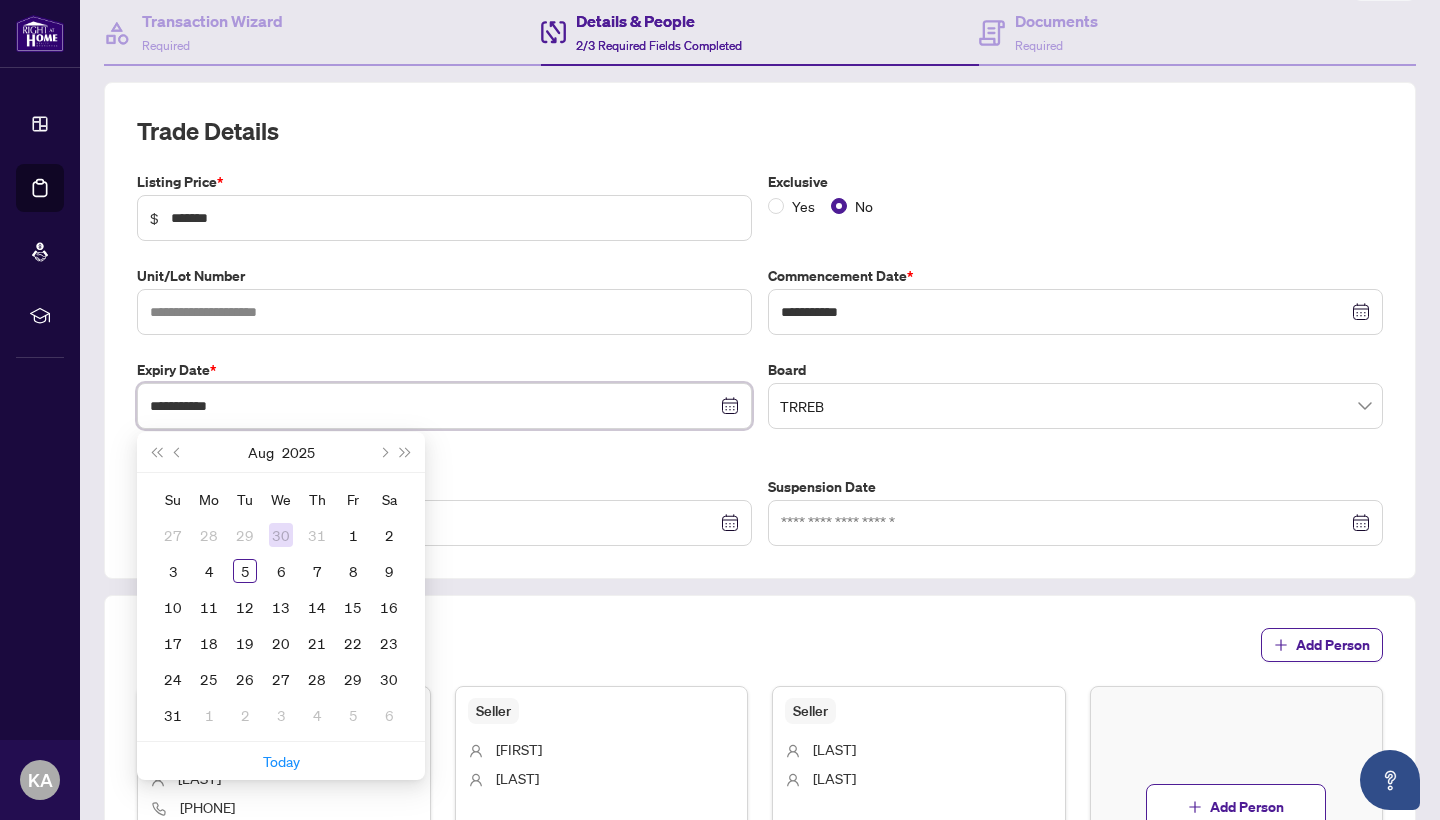 type on "**********" 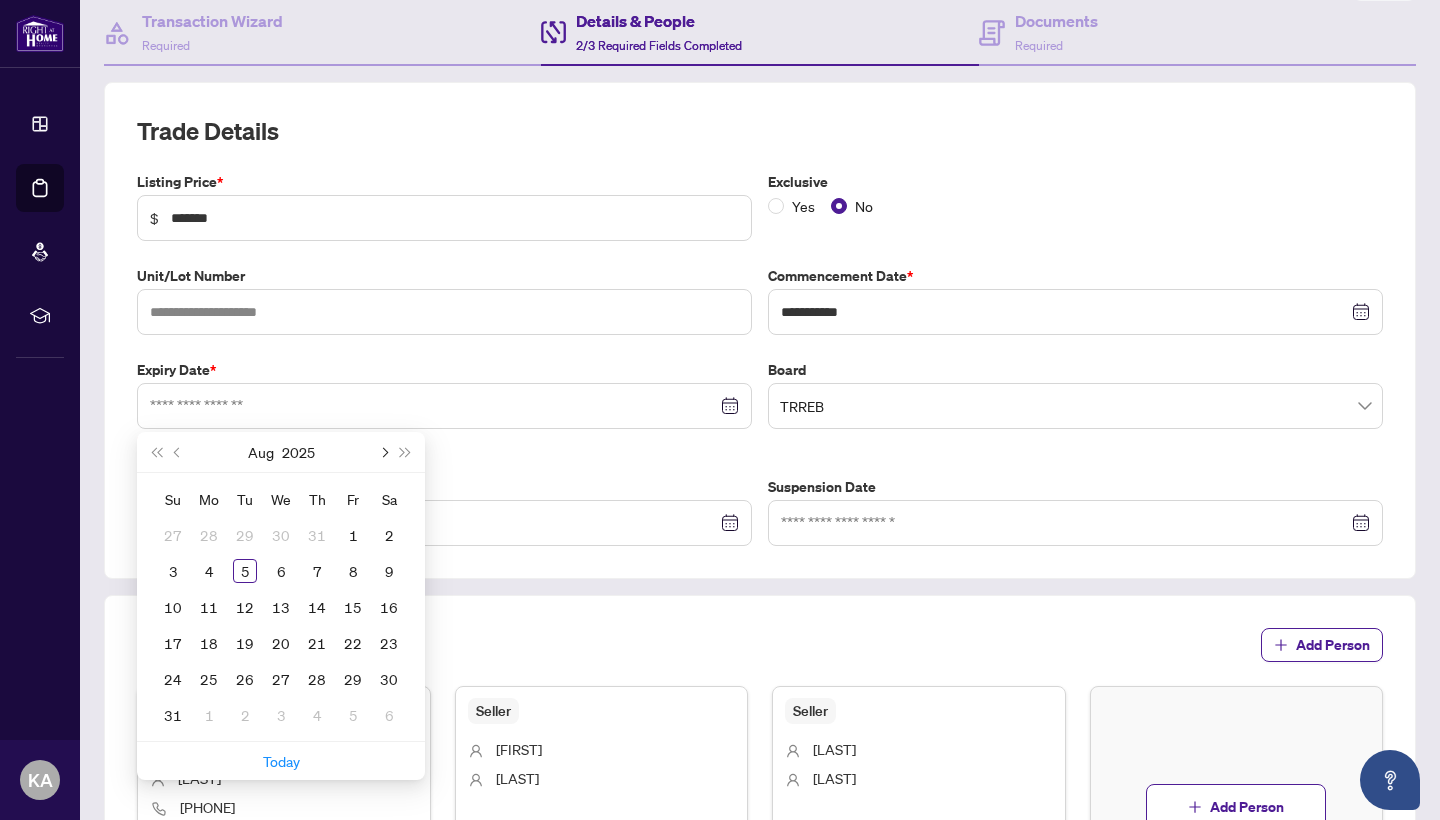 click at bounding box center (383, 452) 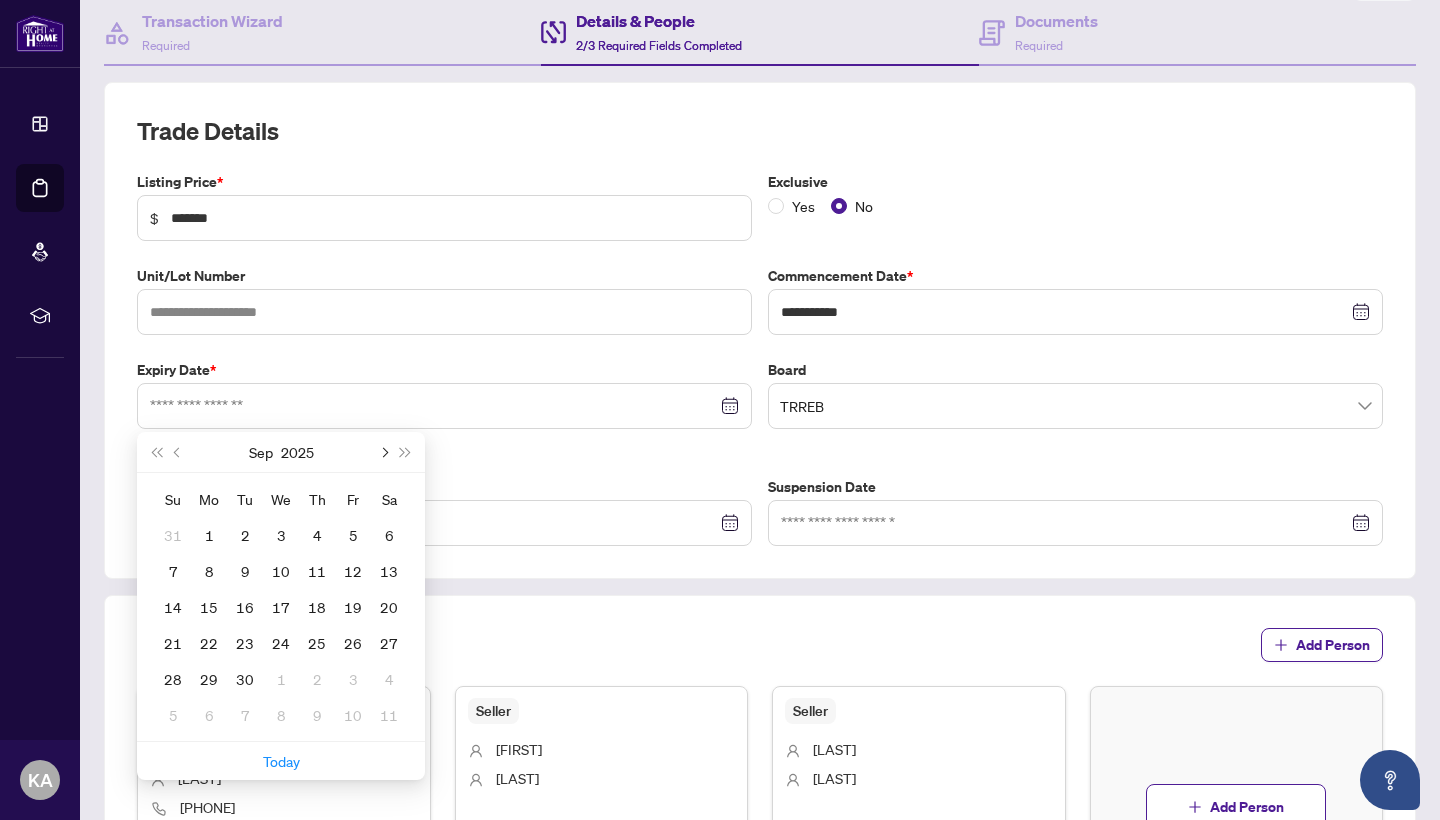 click at bounding box center (383, 452) 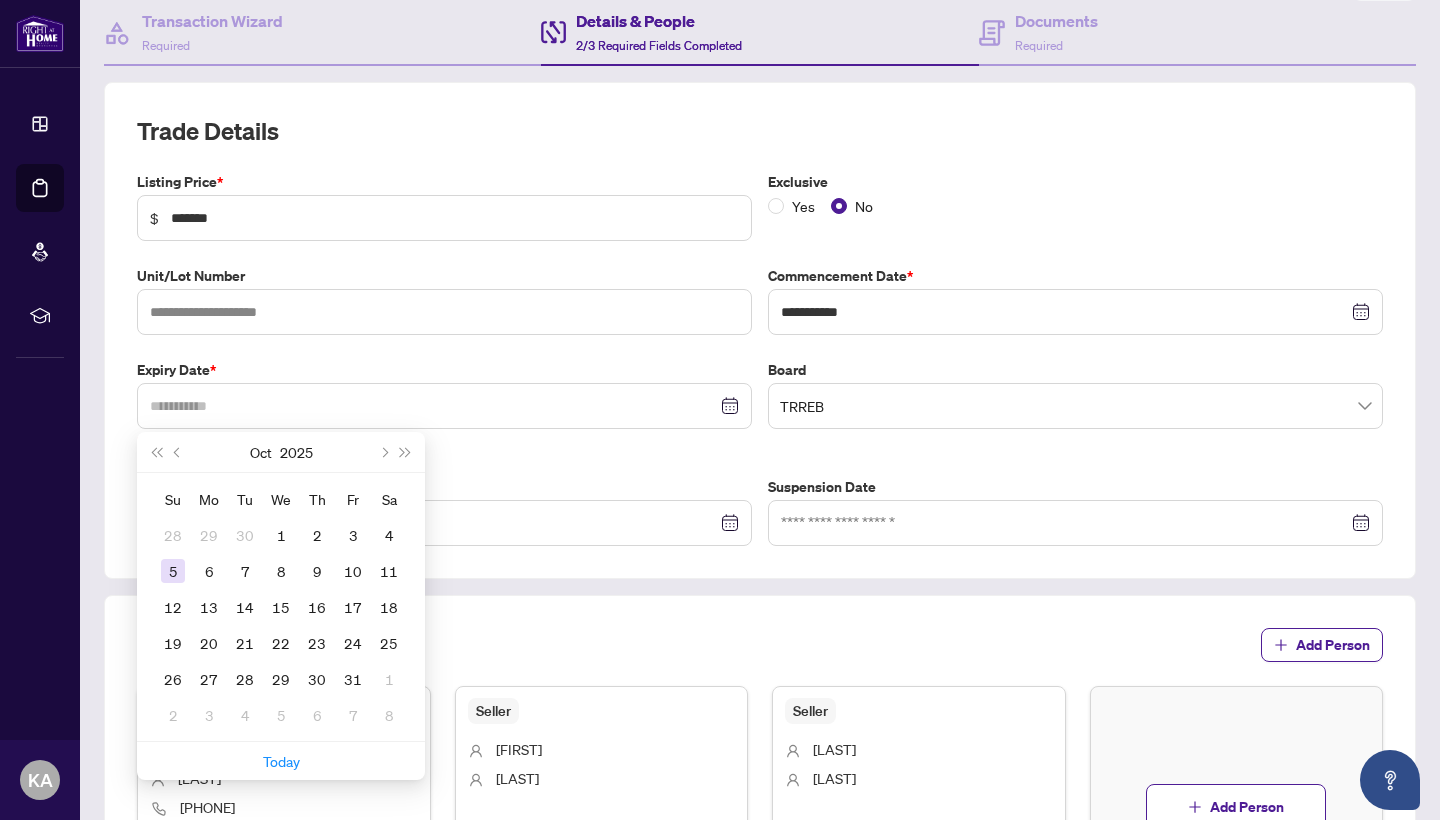 type on "**********" 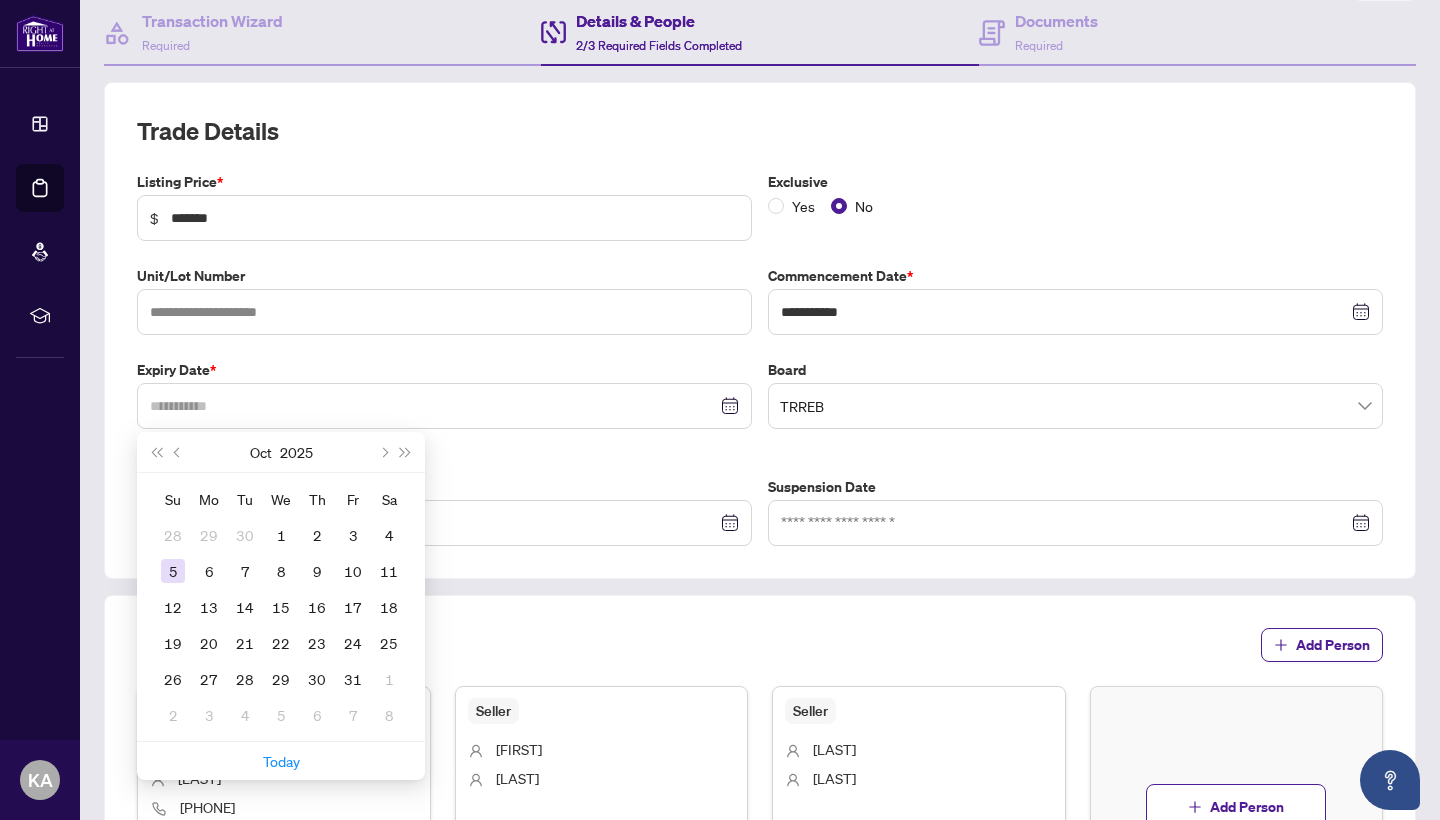 click on "5" at bounding box center (173, 571) 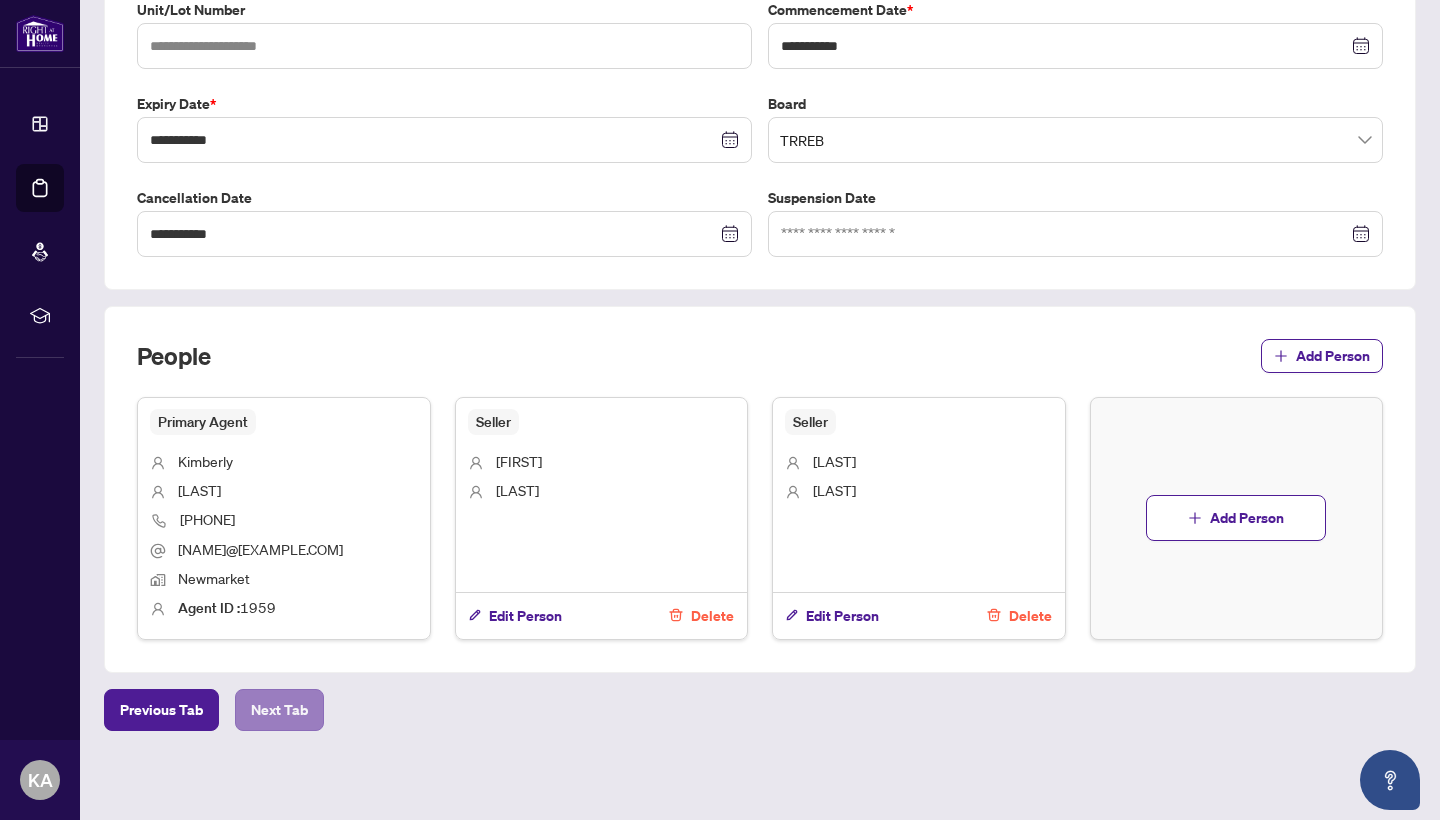 scroll, scrollTop: 456, scrollLeft: 0, axis: vertical 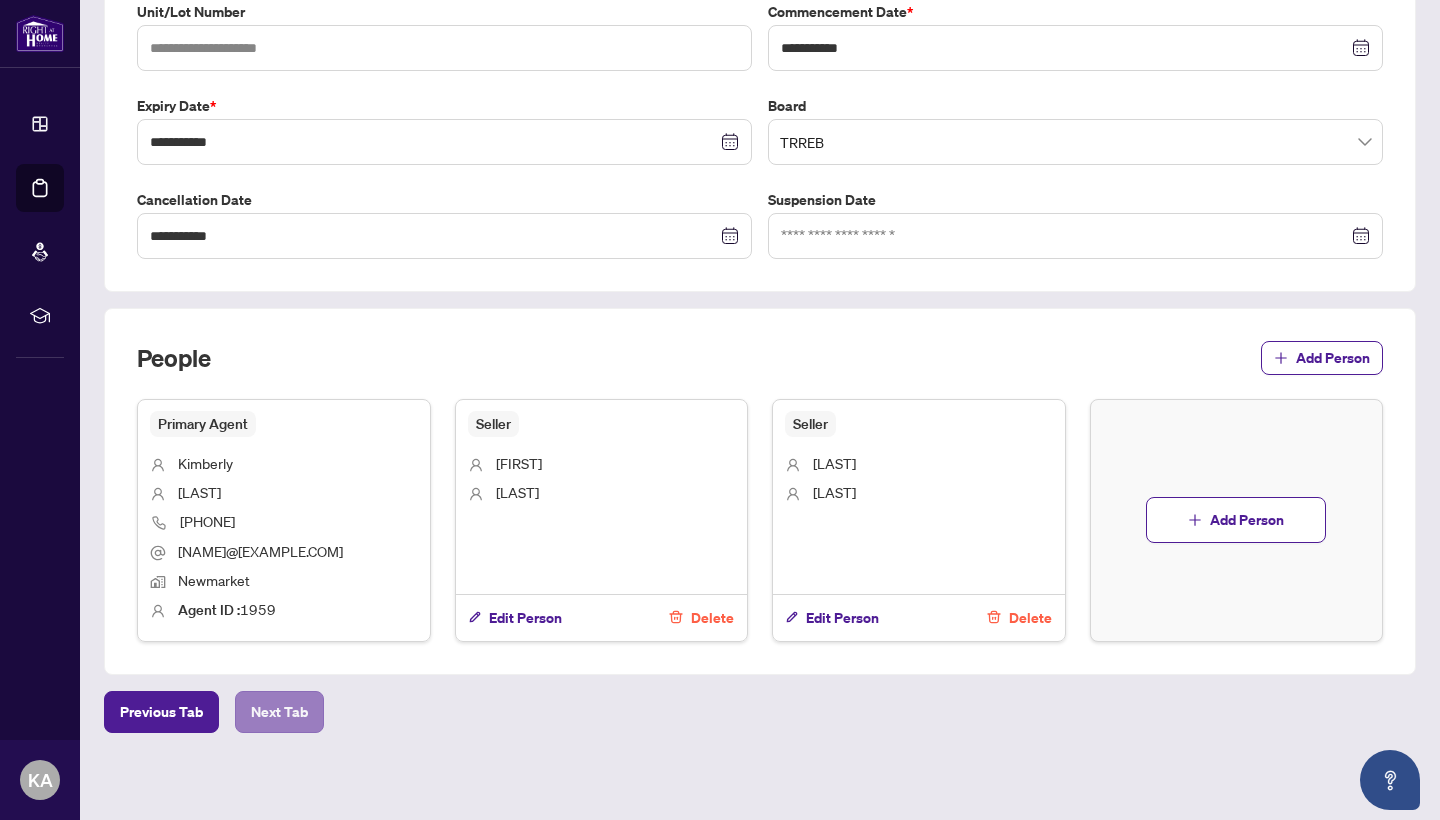 click on "Next Tab" at bounding box center (279, 712) 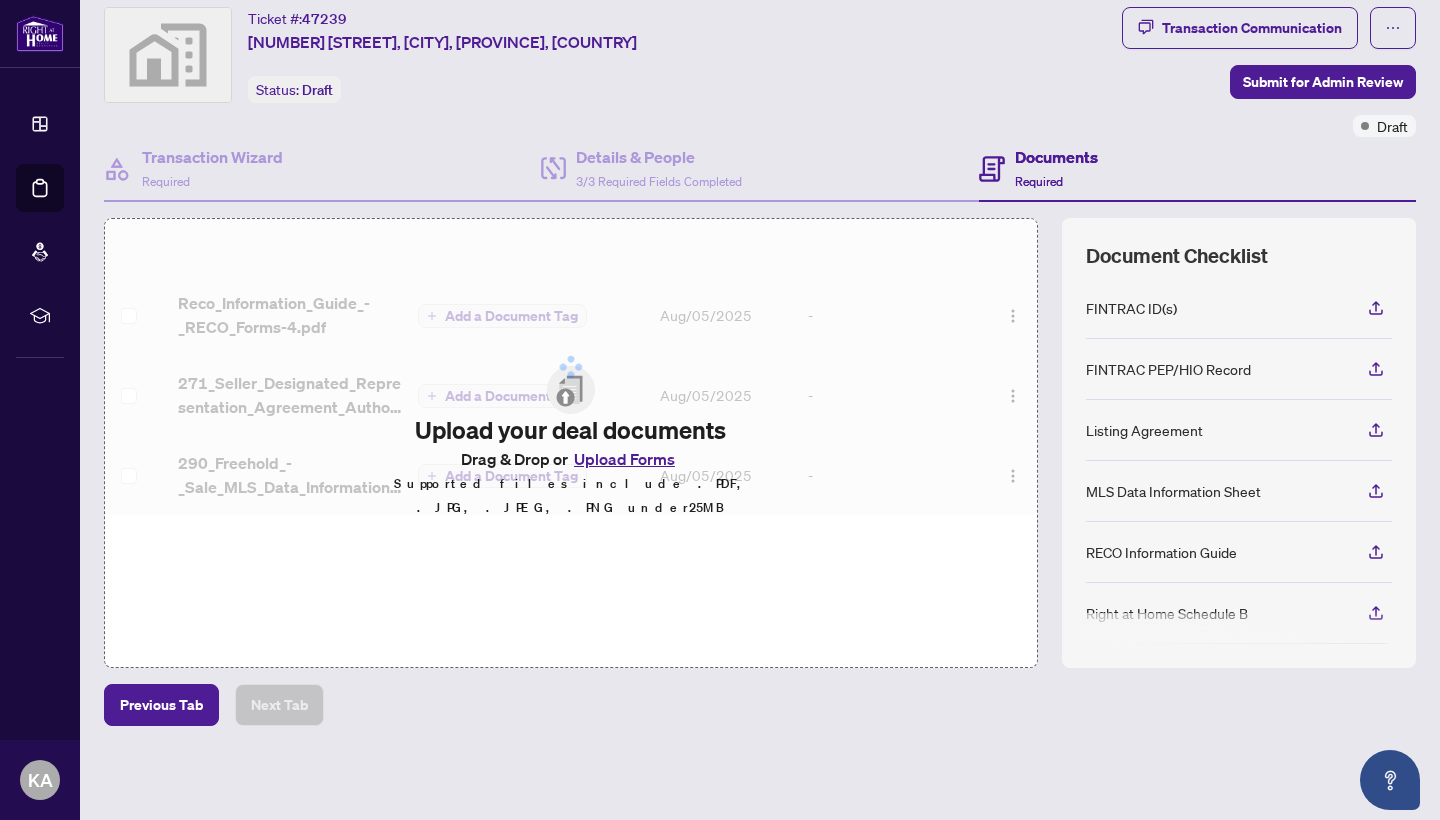scroll, scrollTop: 55, scrollLeft: 0, axis: vertical 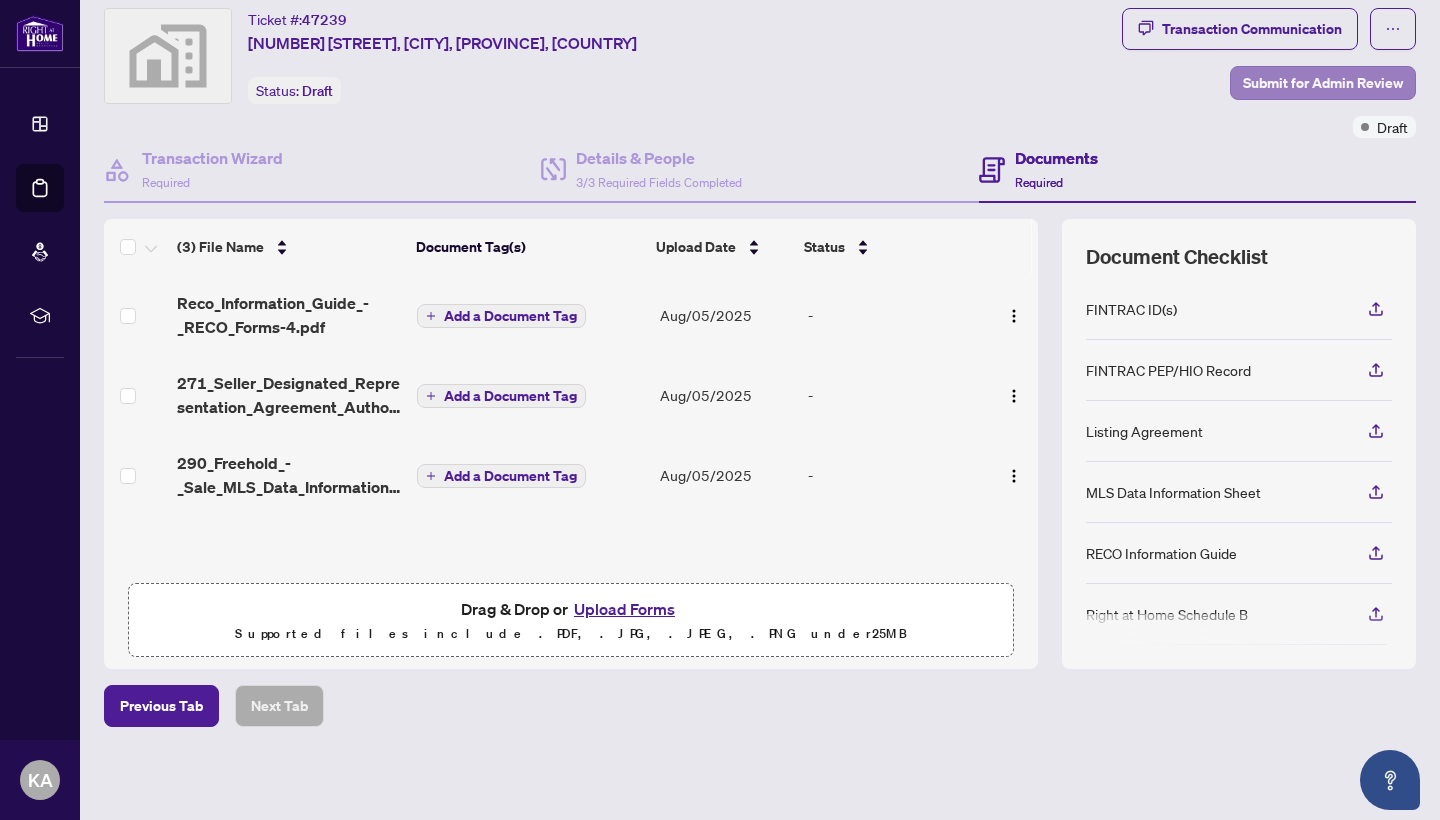 click on "Submit for Admin Review" at bounding box center [1323, 83] 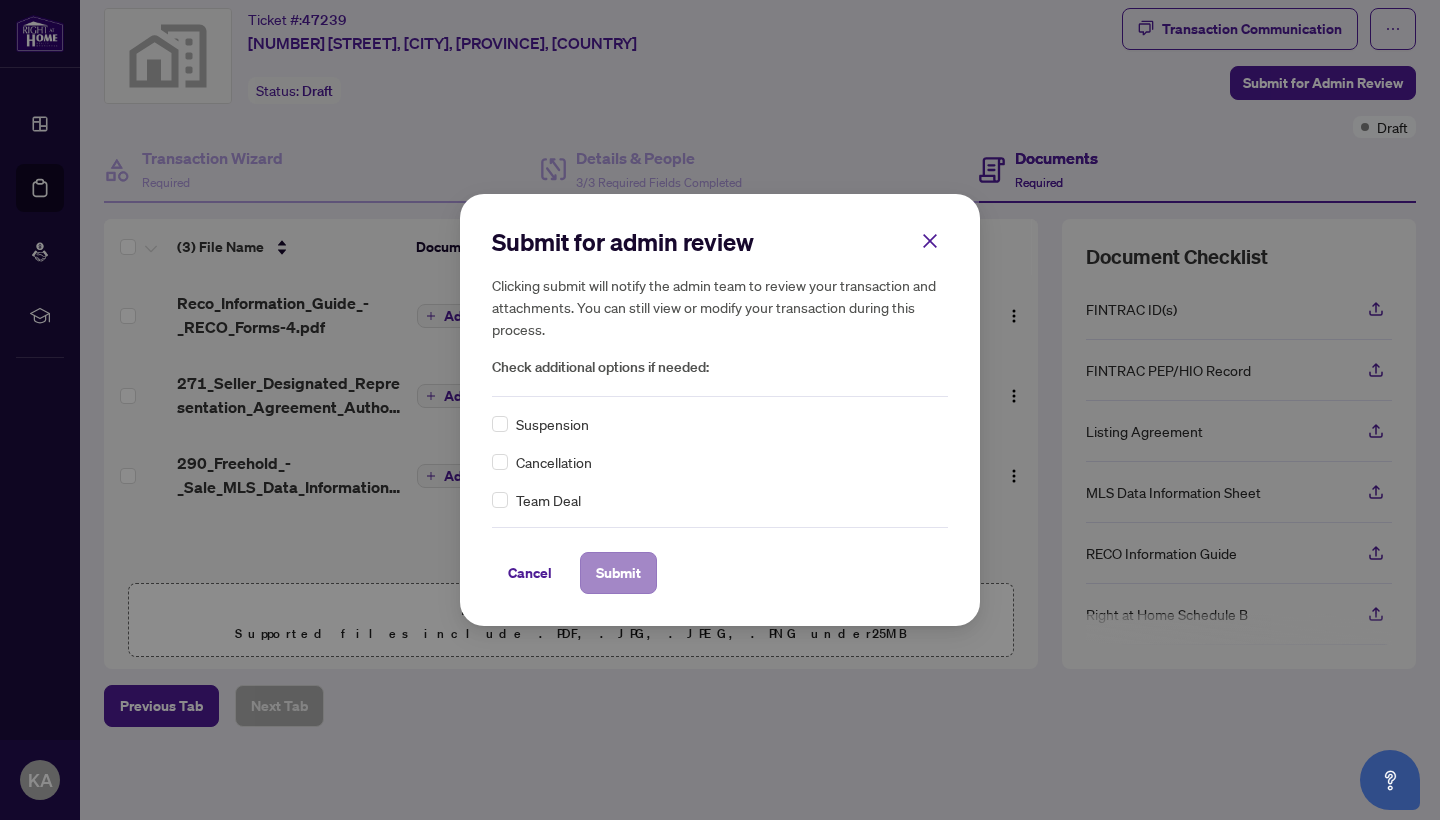 click on "Submit" at bounding box center (618, 573) 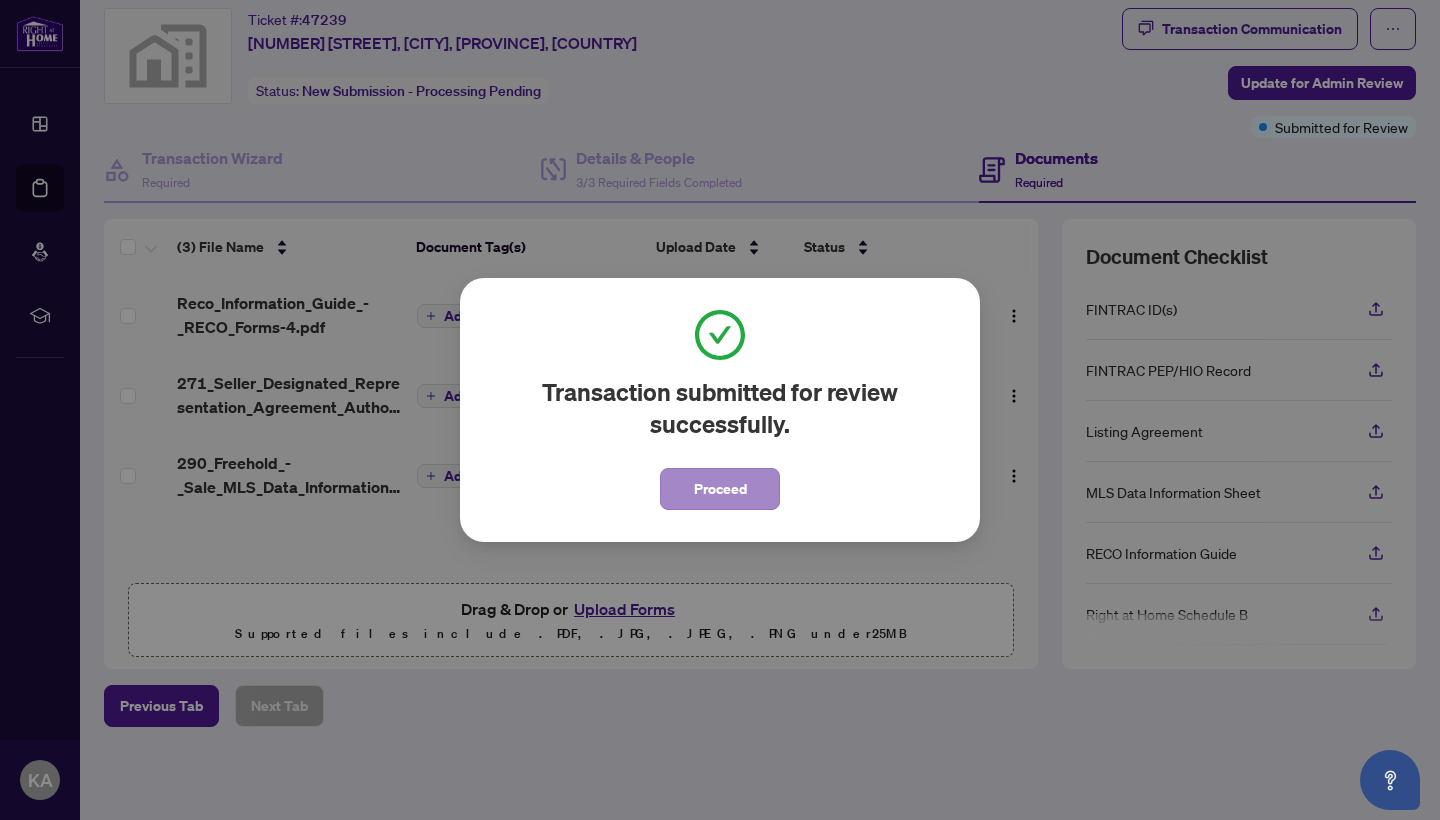 click on "Proceed" at bounding box center (720, 489) 